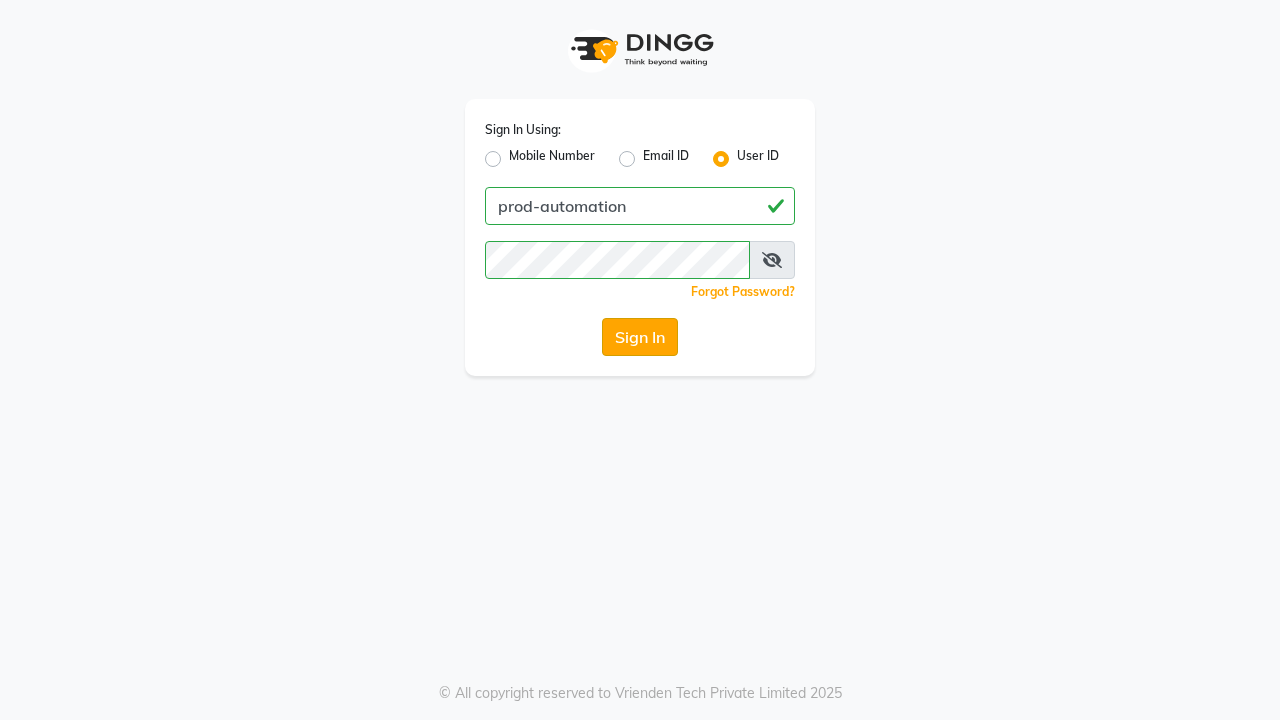 click on "Sign In" 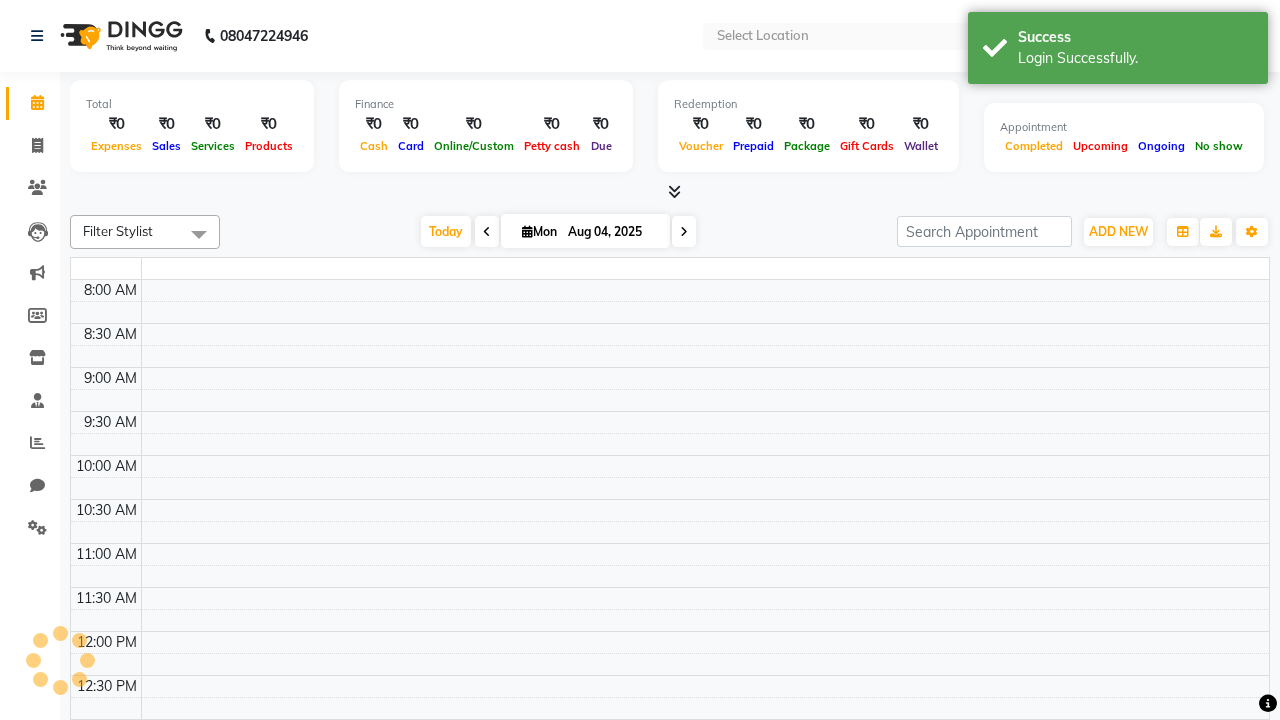 select on "en" 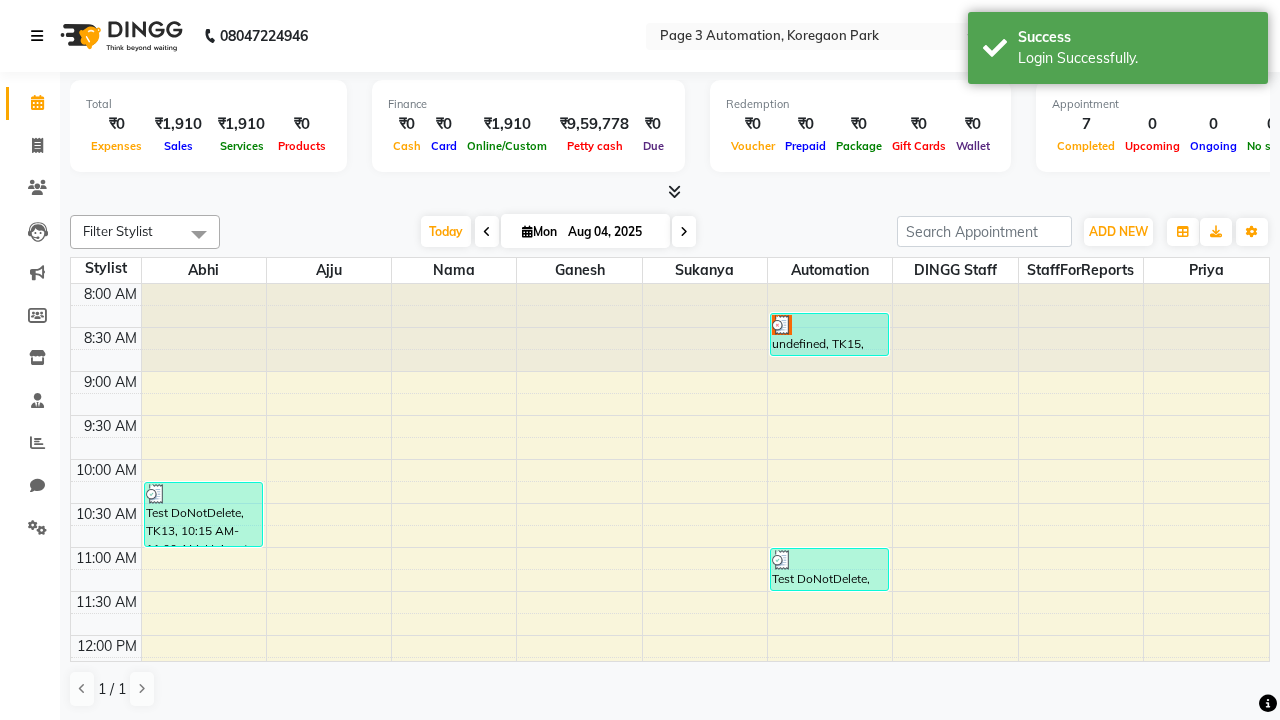 click at bounding box center (37, 36) 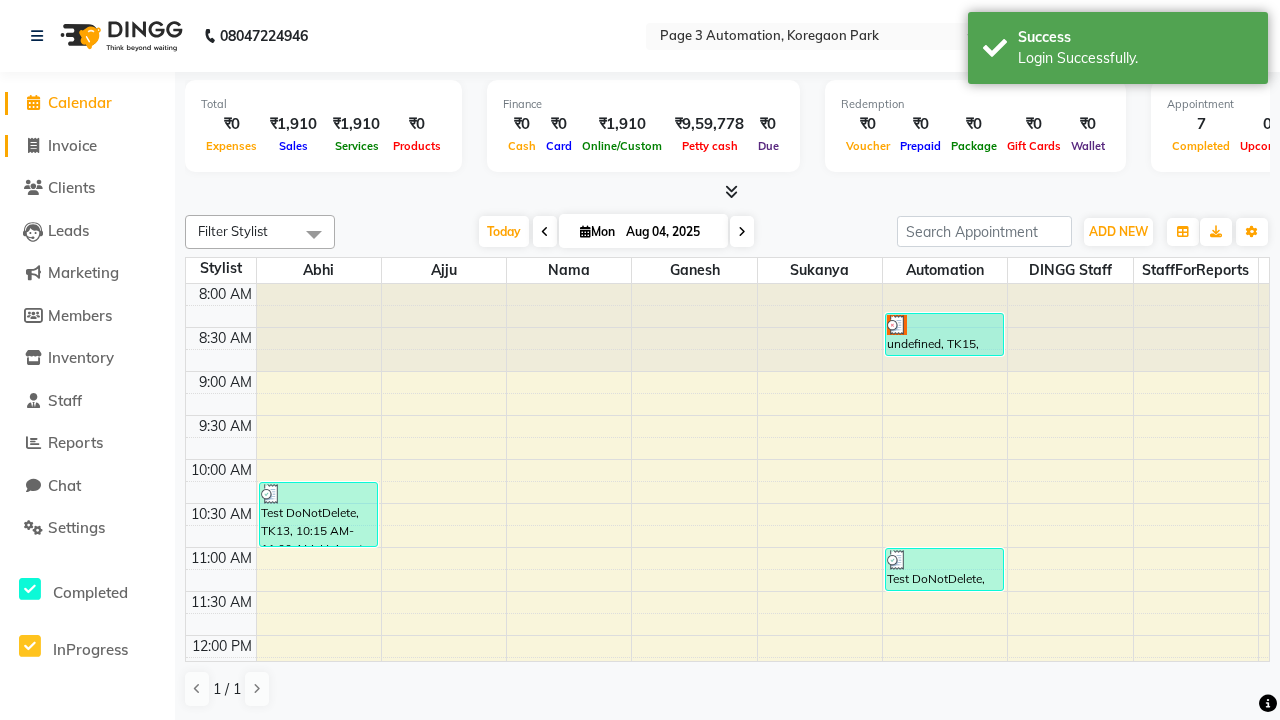 click on "Invoice" 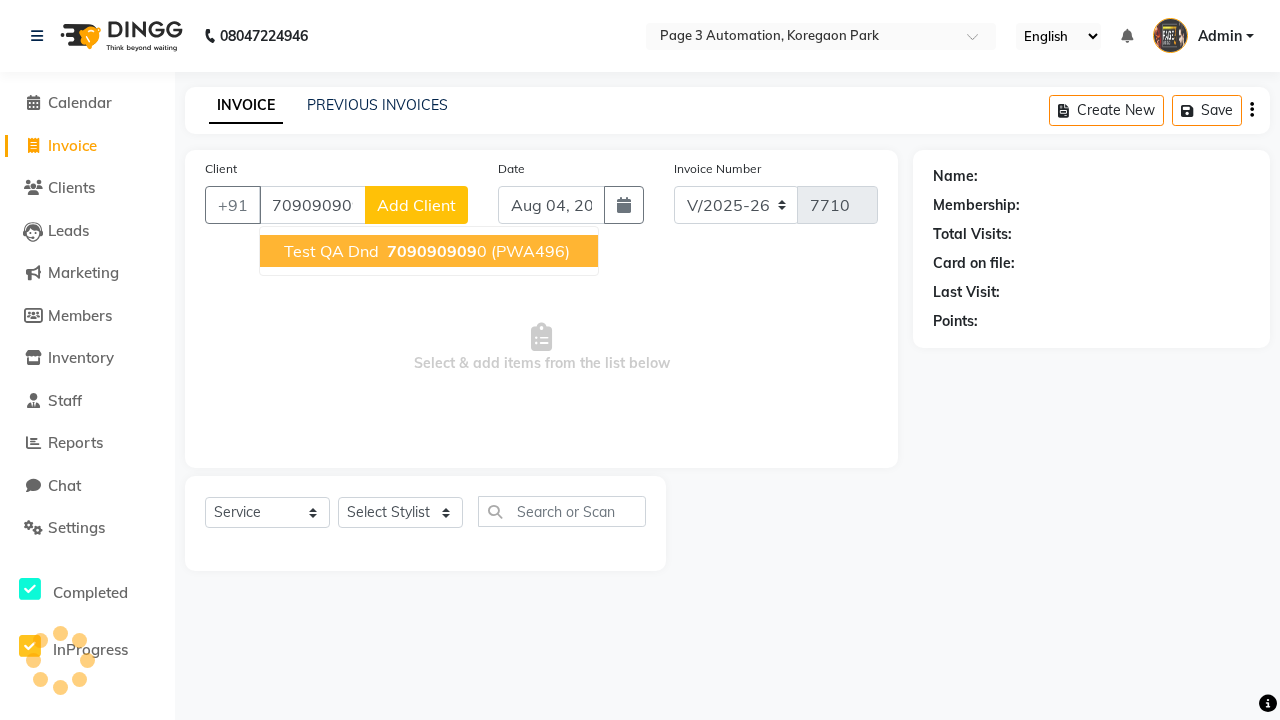click on "709090909" at bounding box center (432, 251) 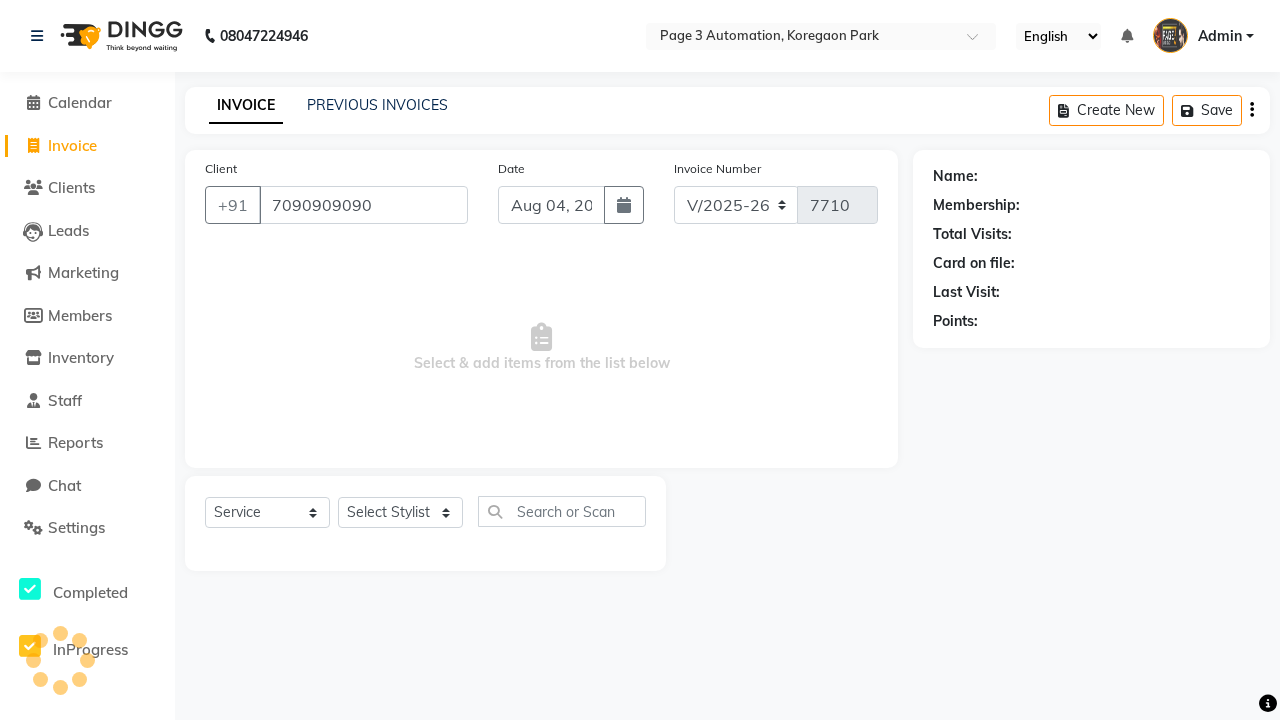 type on "7090909090" 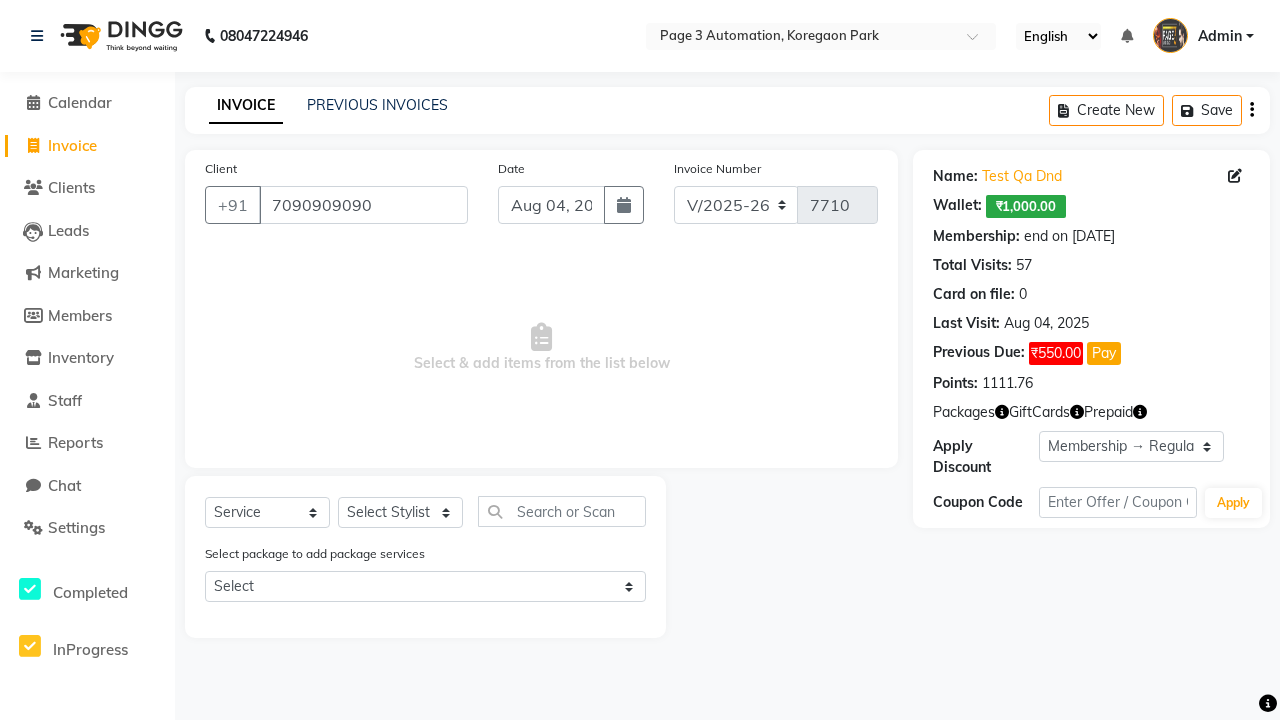 select on "0:" 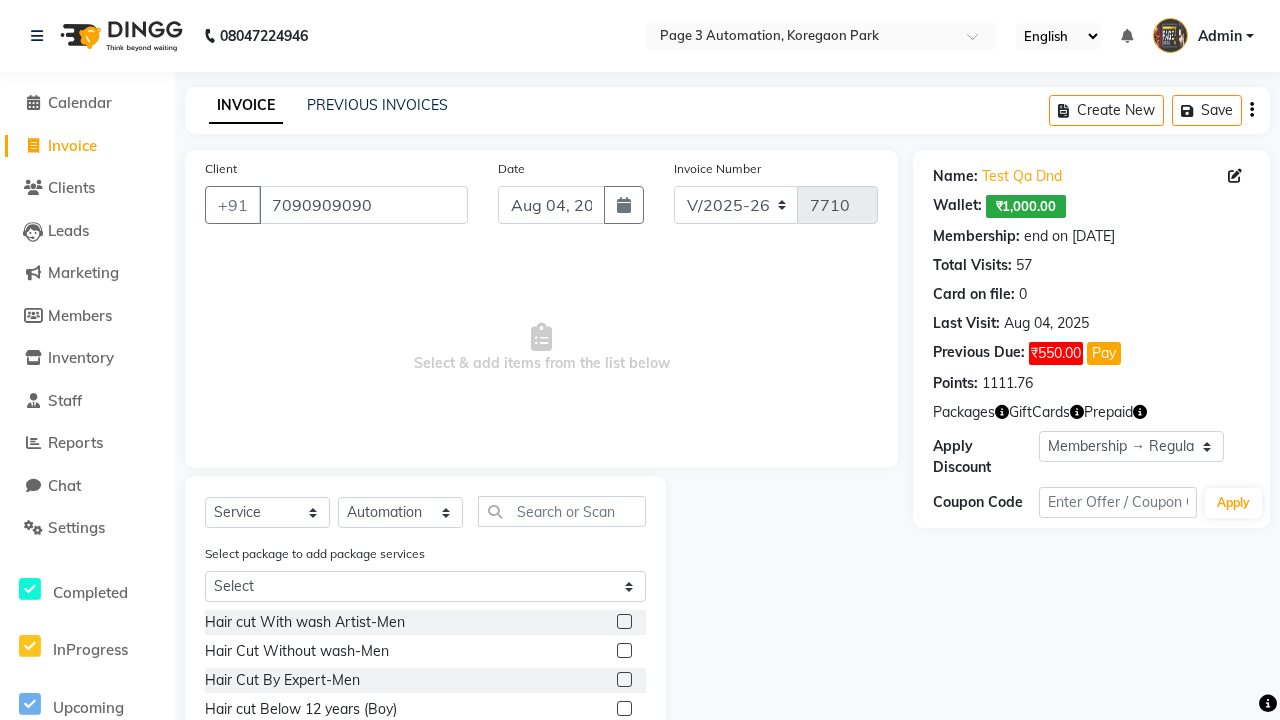 click 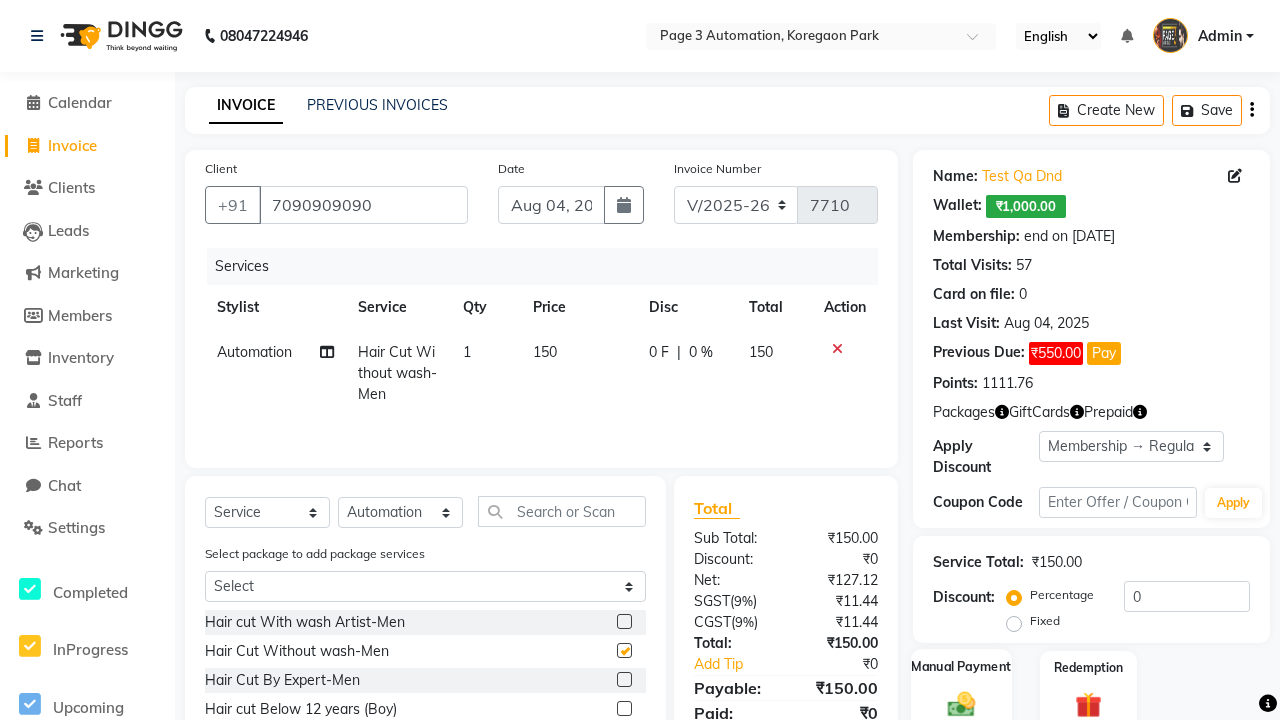 click 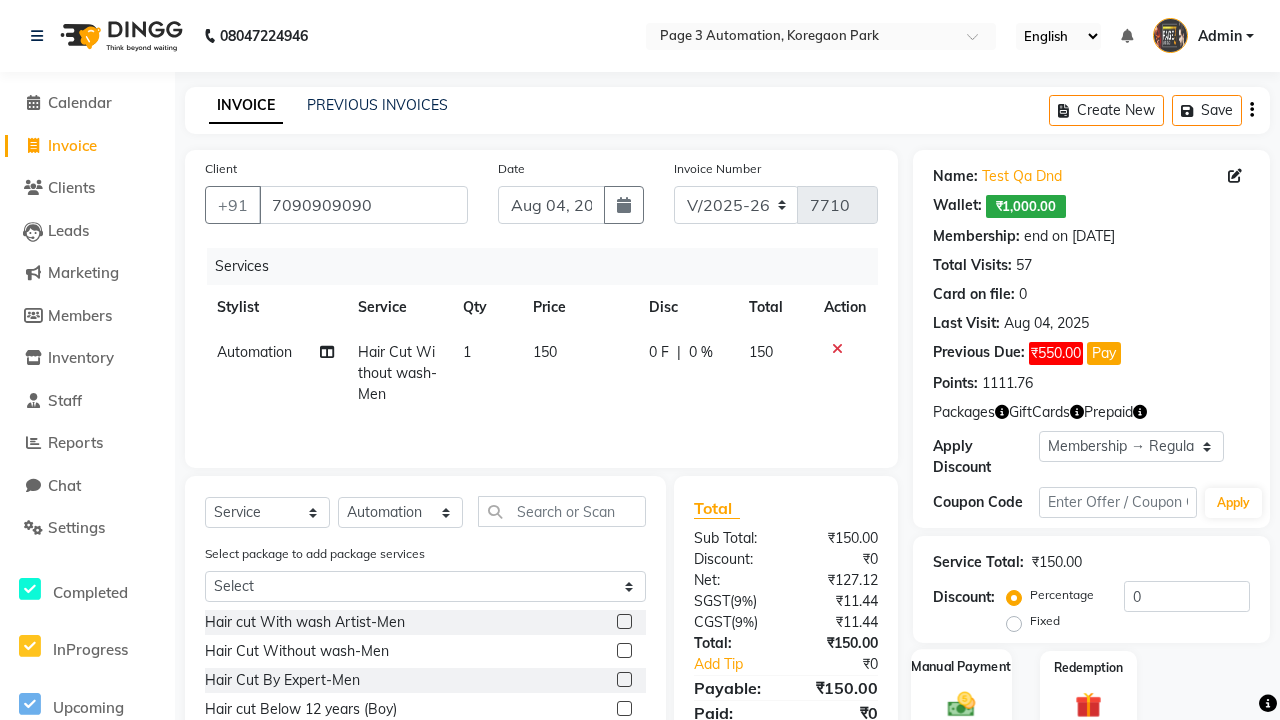 checkbox on "false" 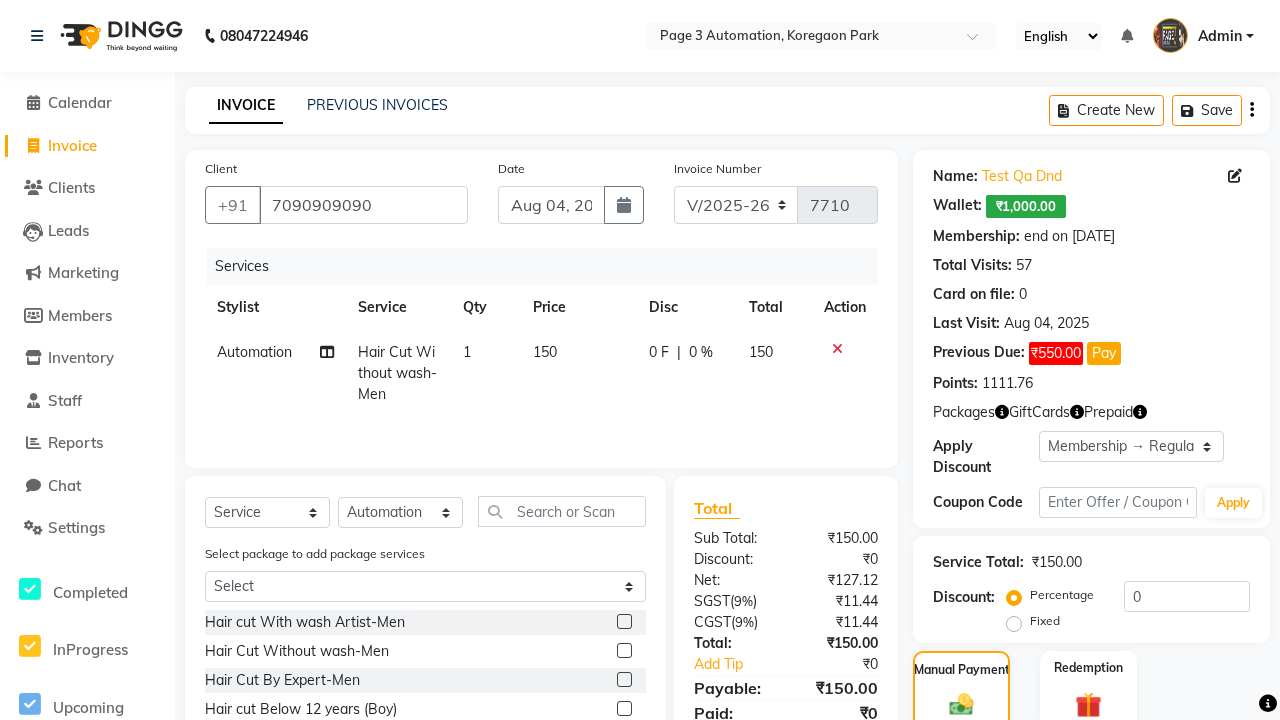click on "ONLINE" 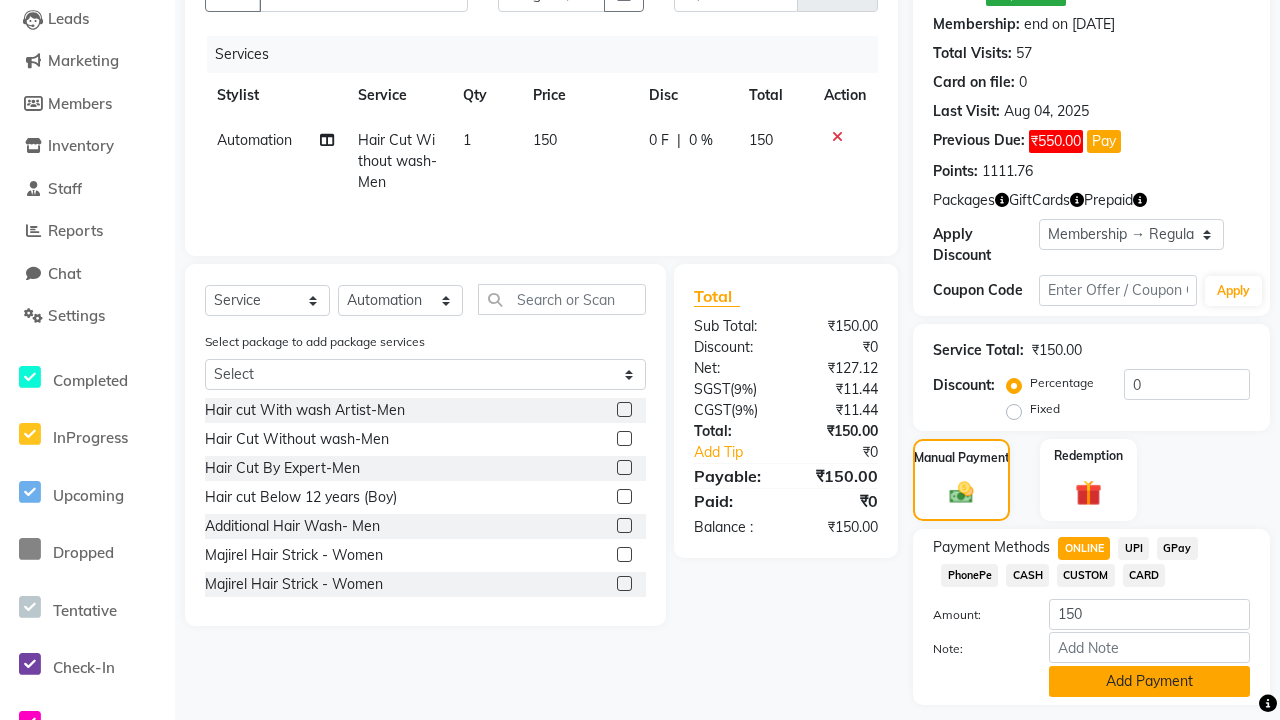 click on "Add Payment" 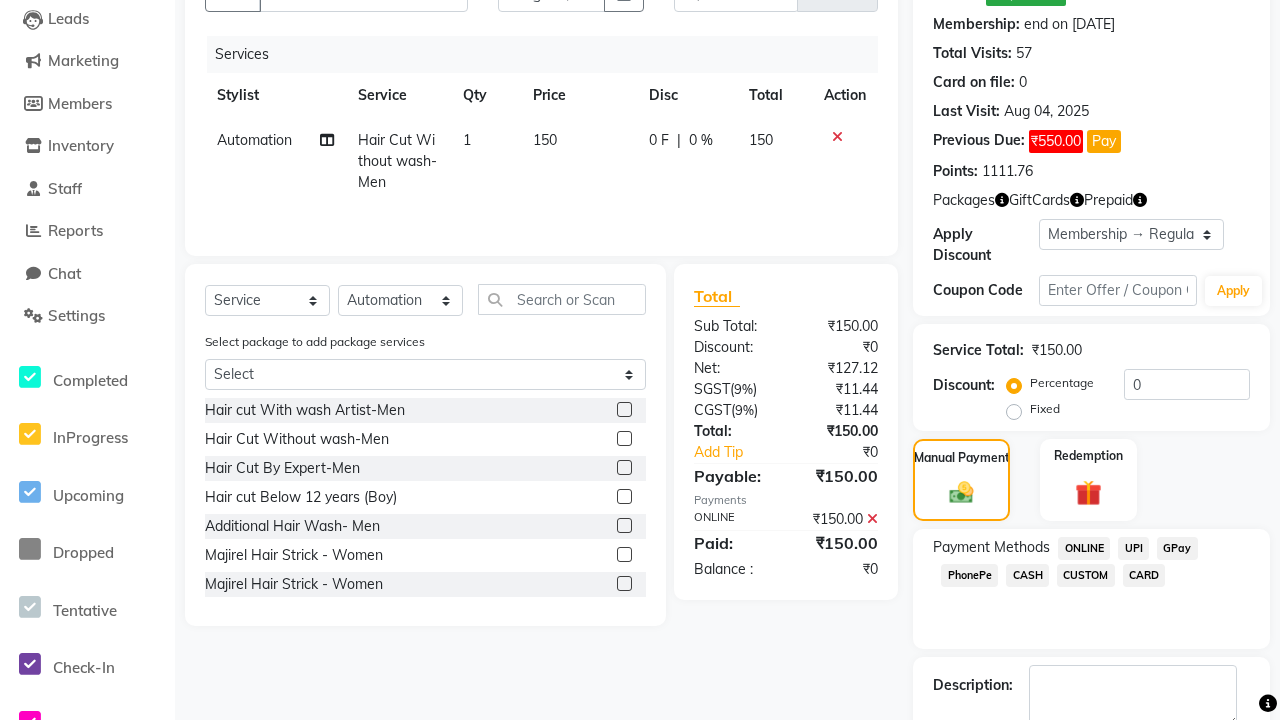 click 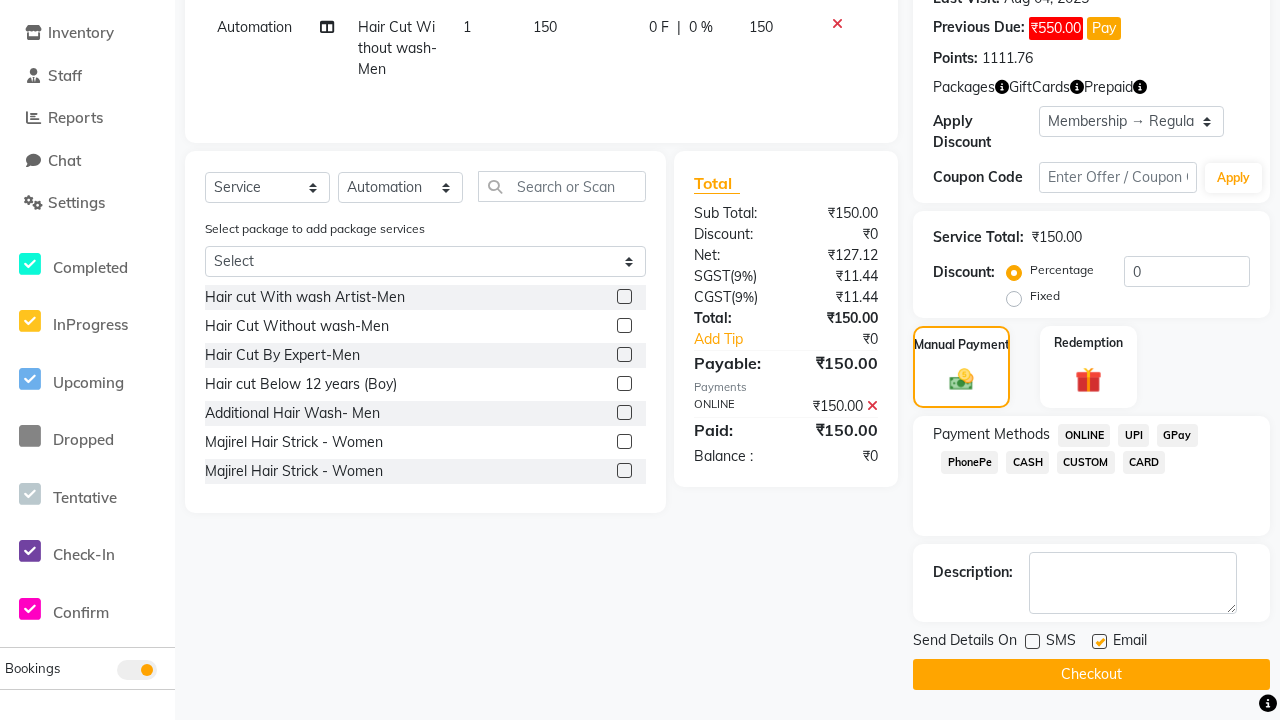 click 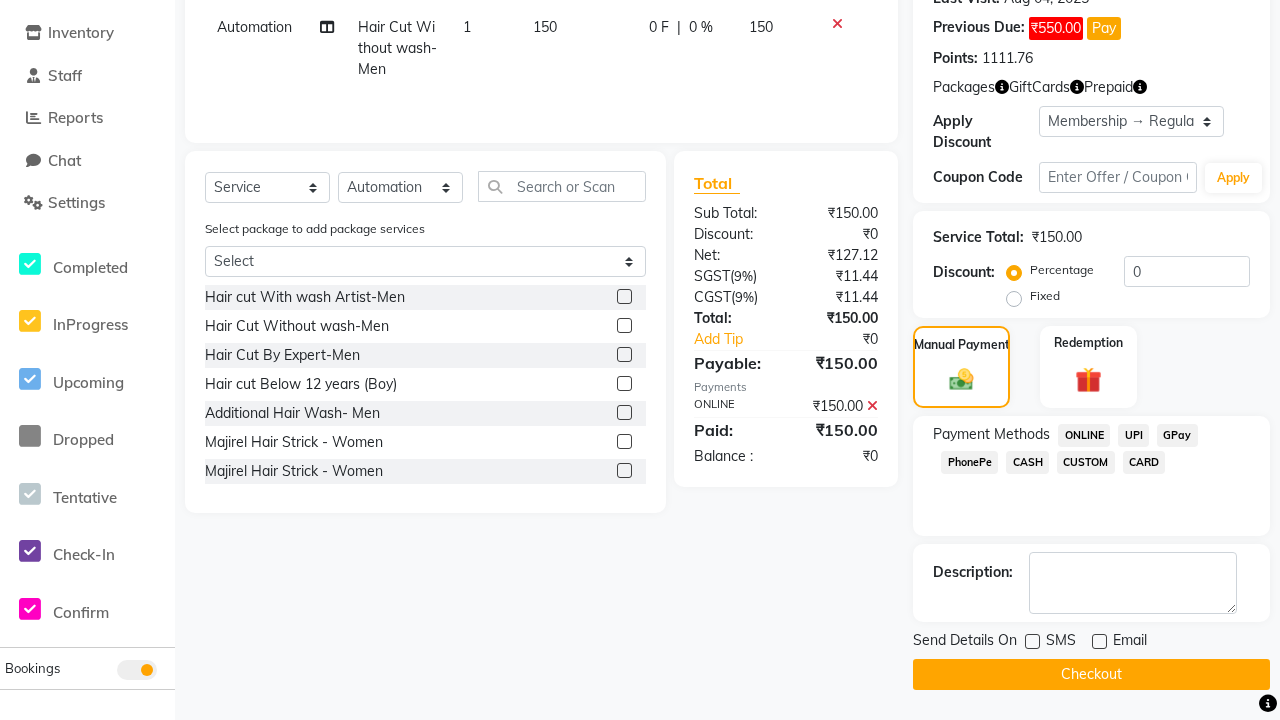click on "Checkout" 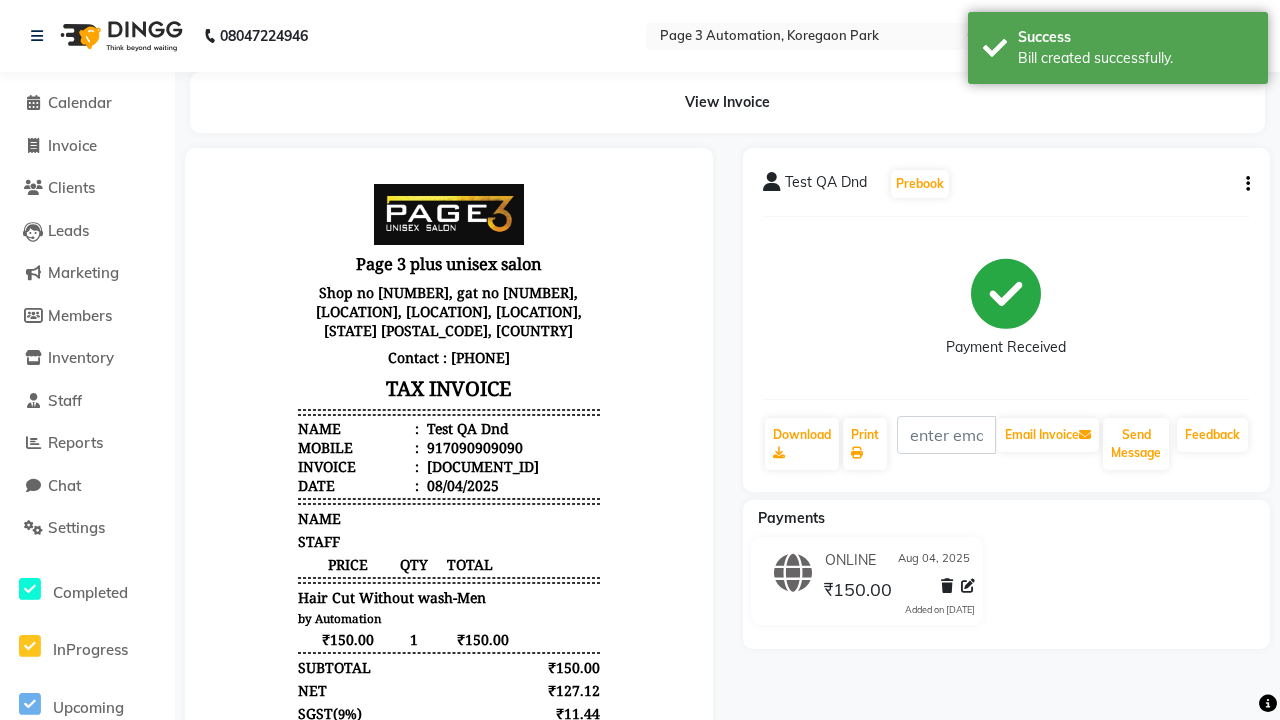 scroll, scrollTop: 0, scrollLeft: 0, axis: both 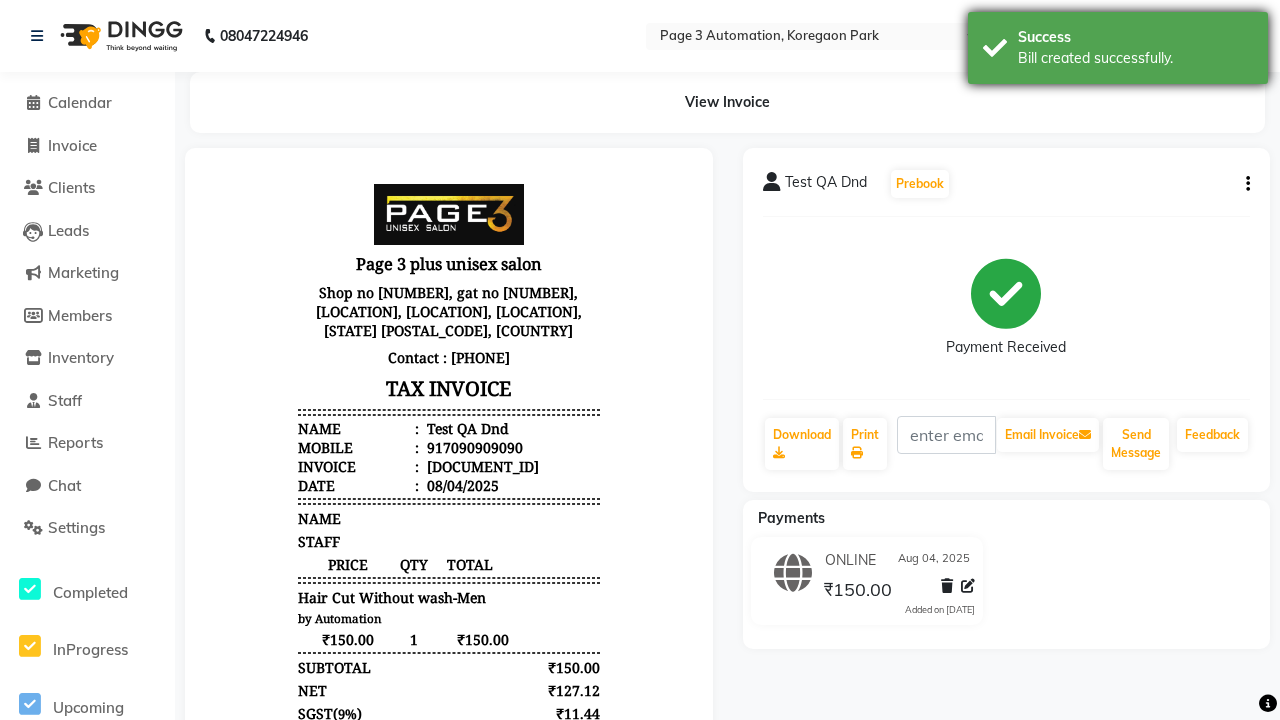 click on "Bill created successfully." at bounding box center [1135, 58] 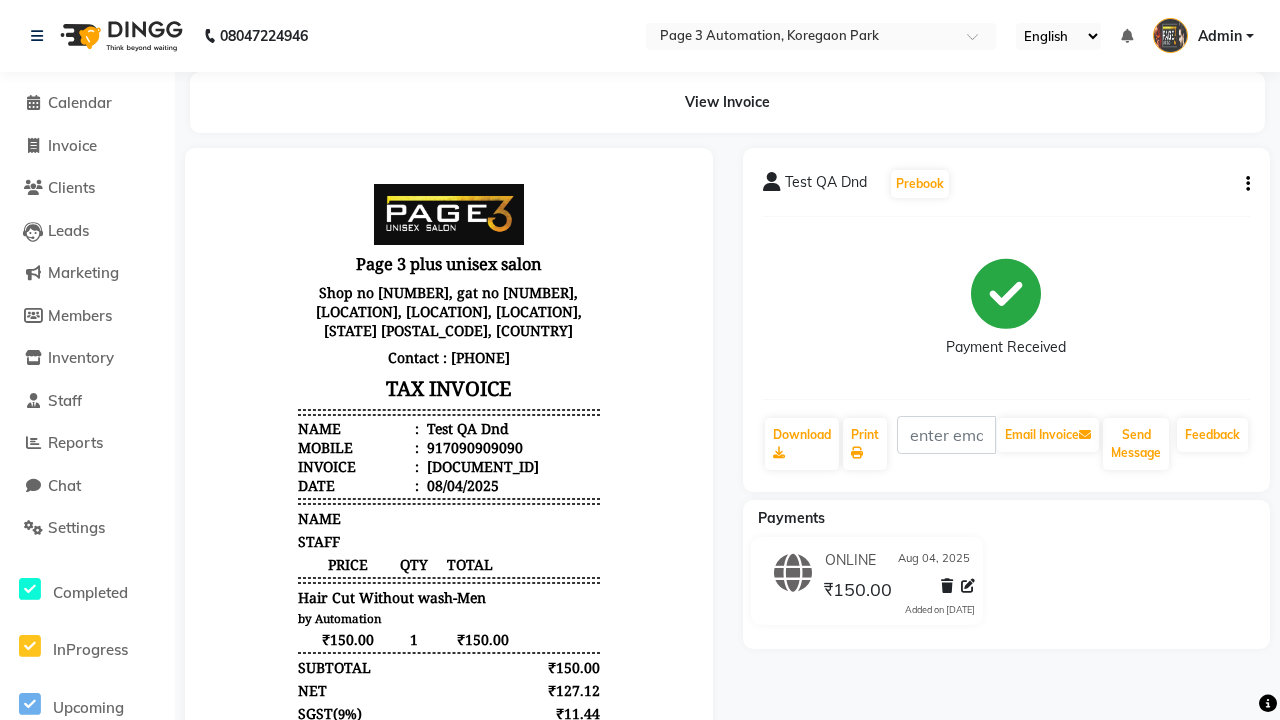 click 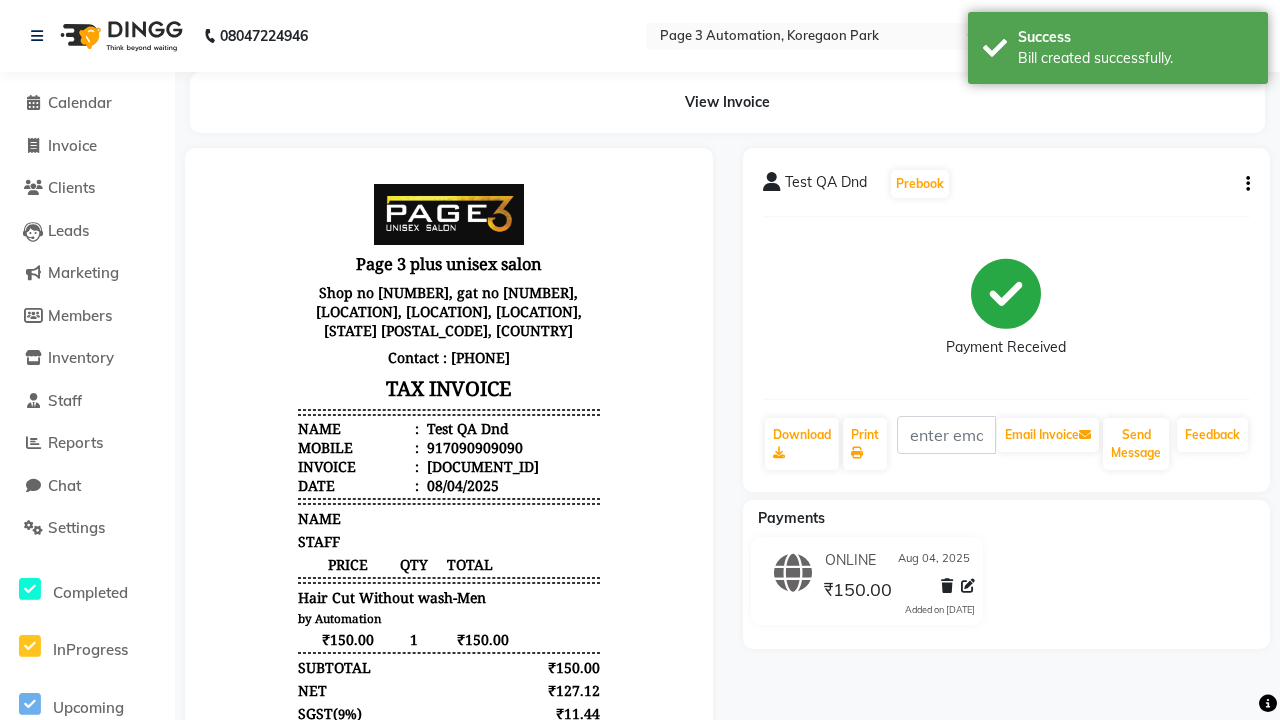 select on "service" 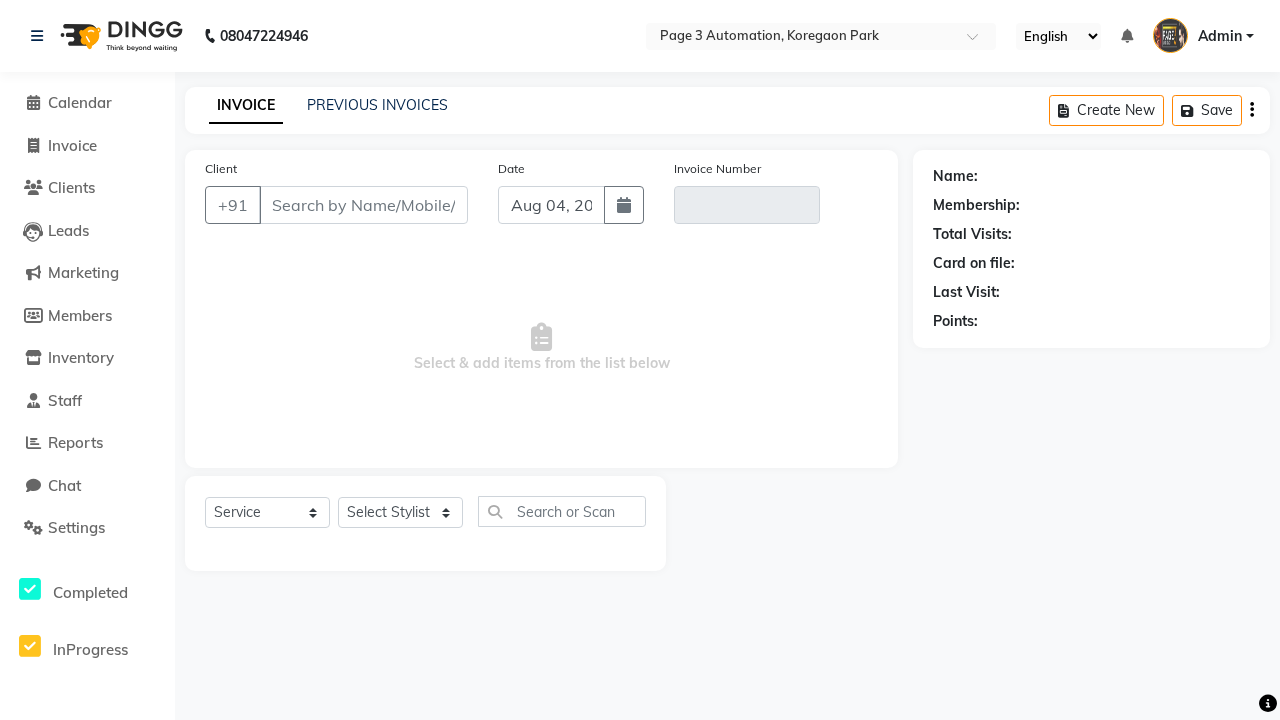 type on "7090909090" 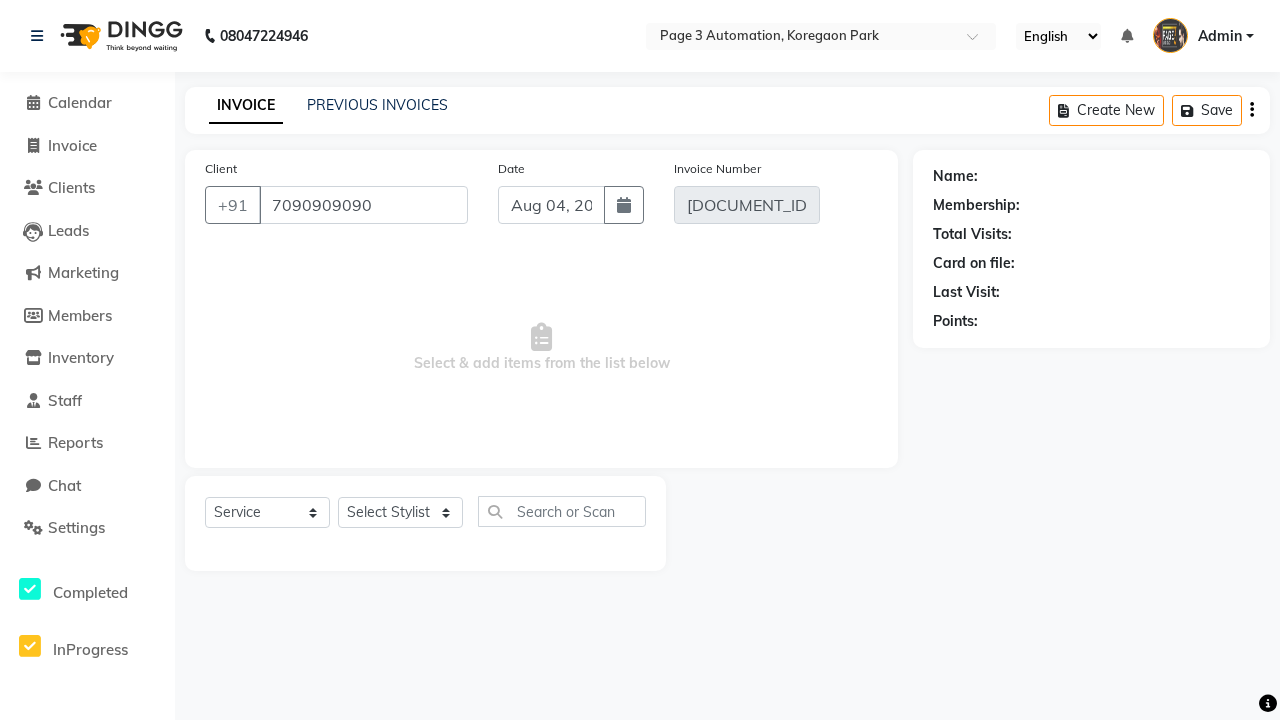 select on "1: Object" 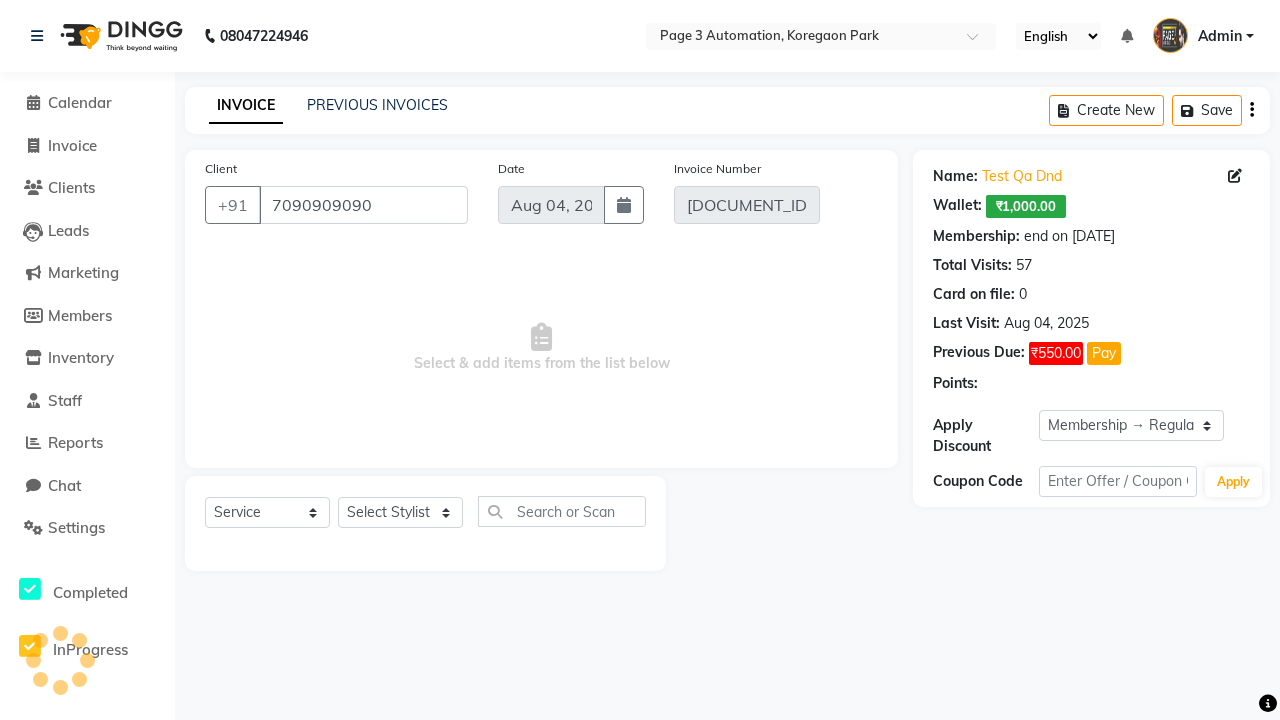 select on "select" 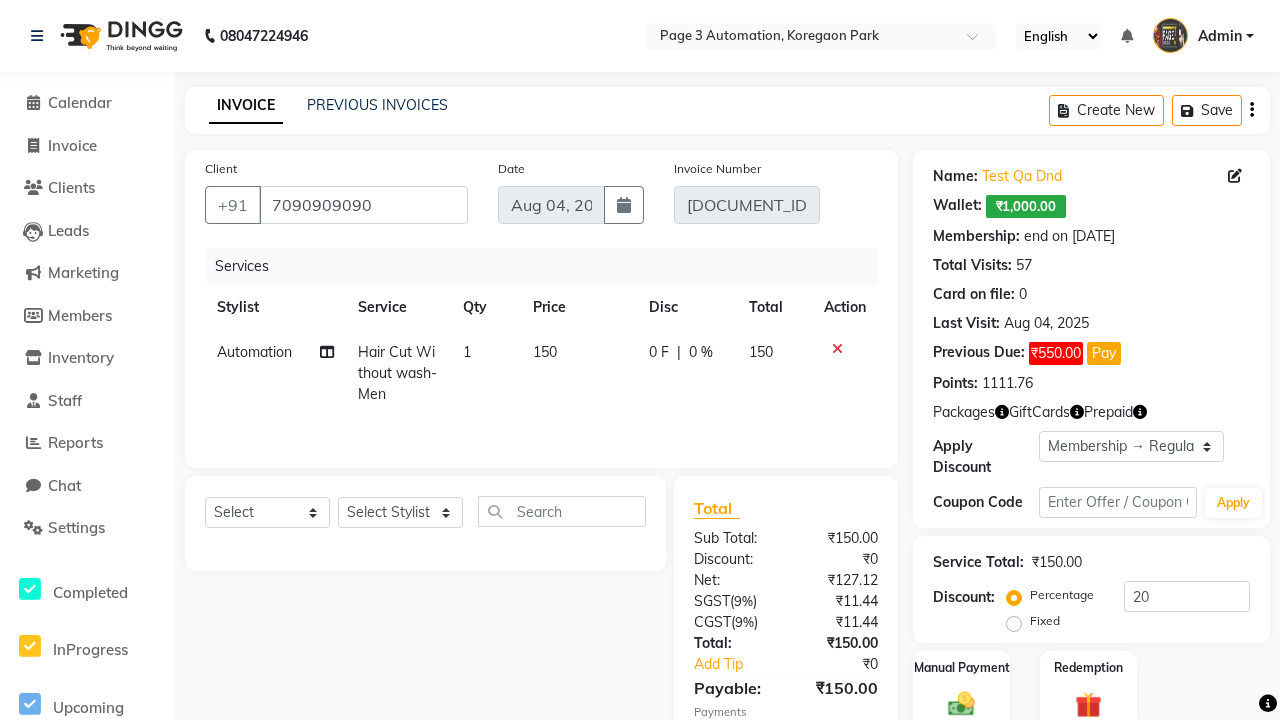 select on "0:" 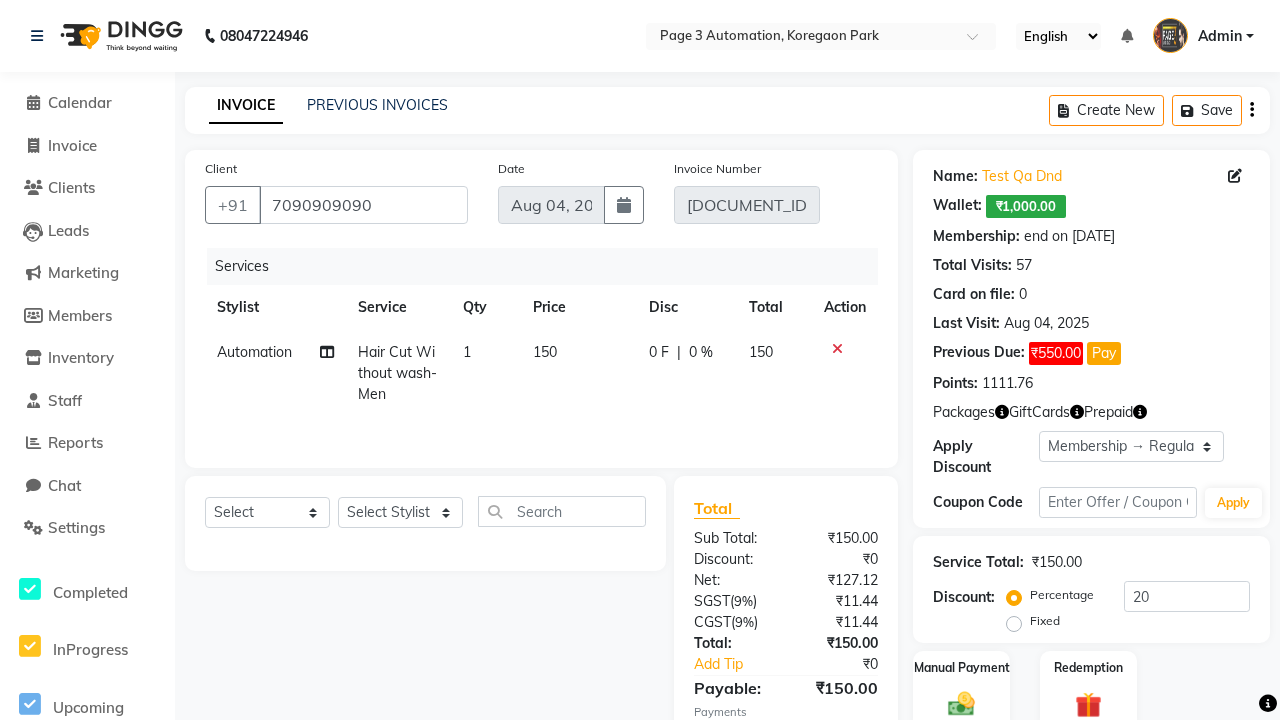 type on "0" 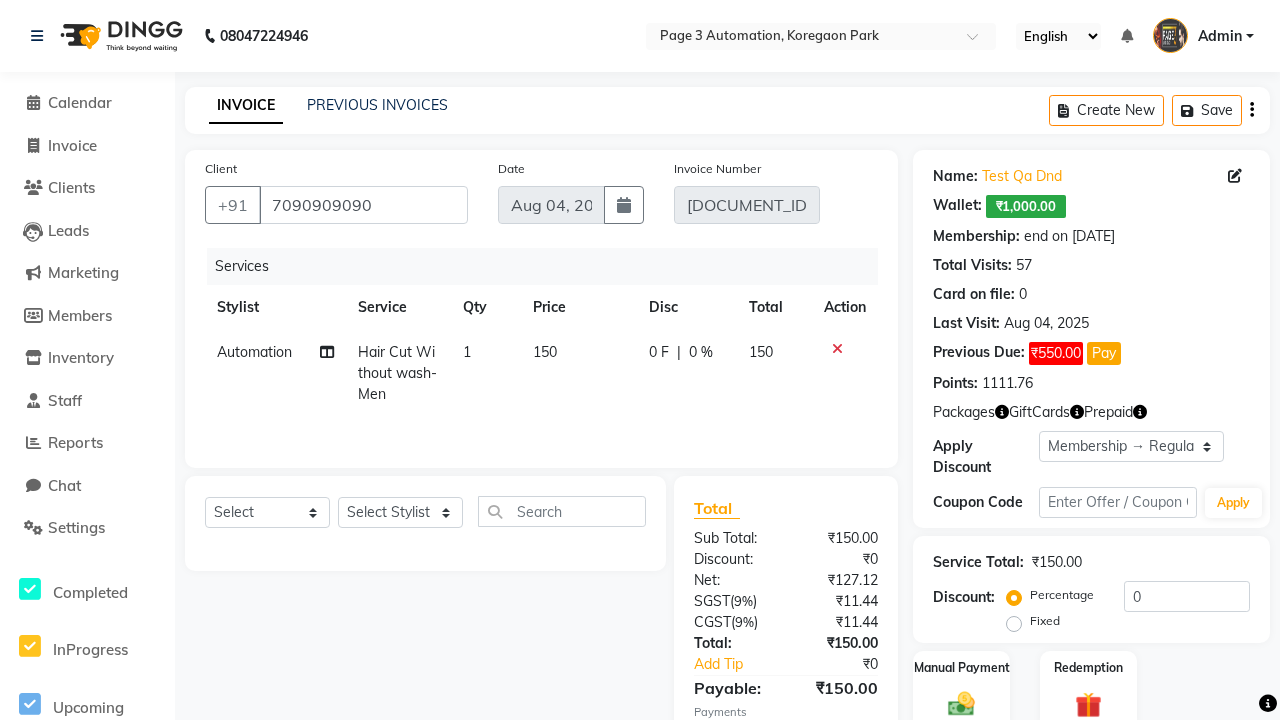 select on "service" 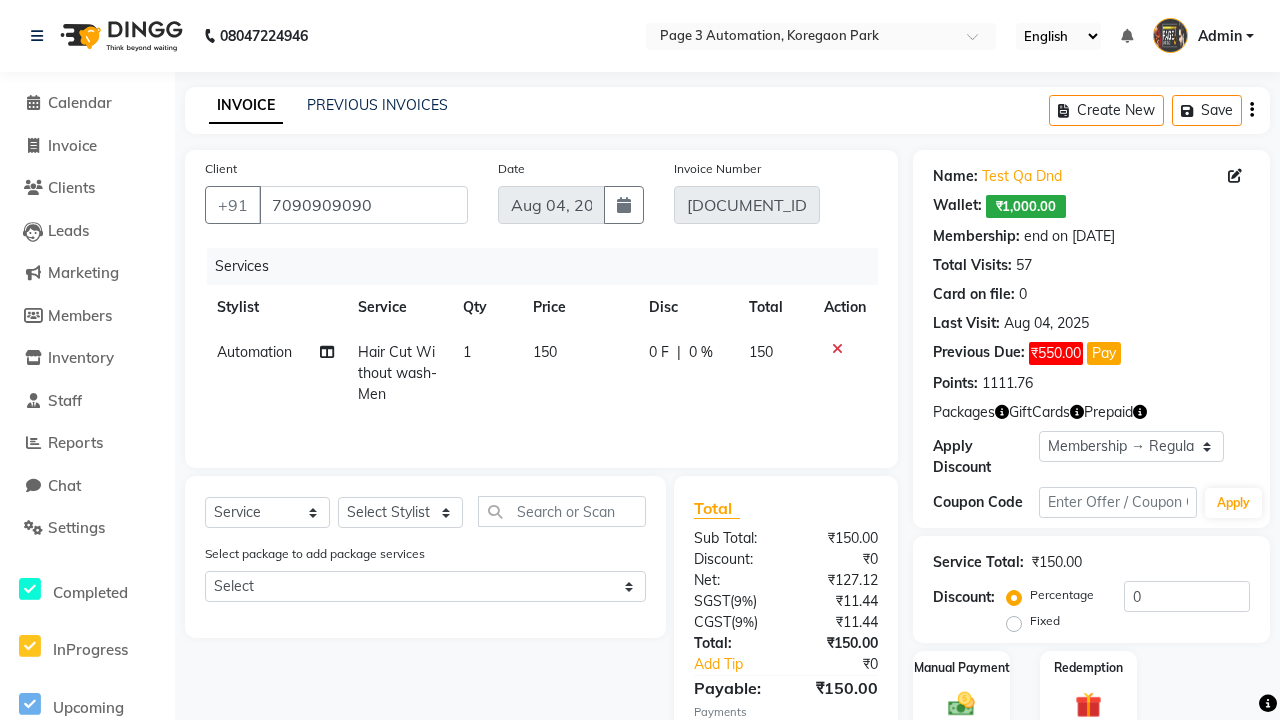 select on "71572" 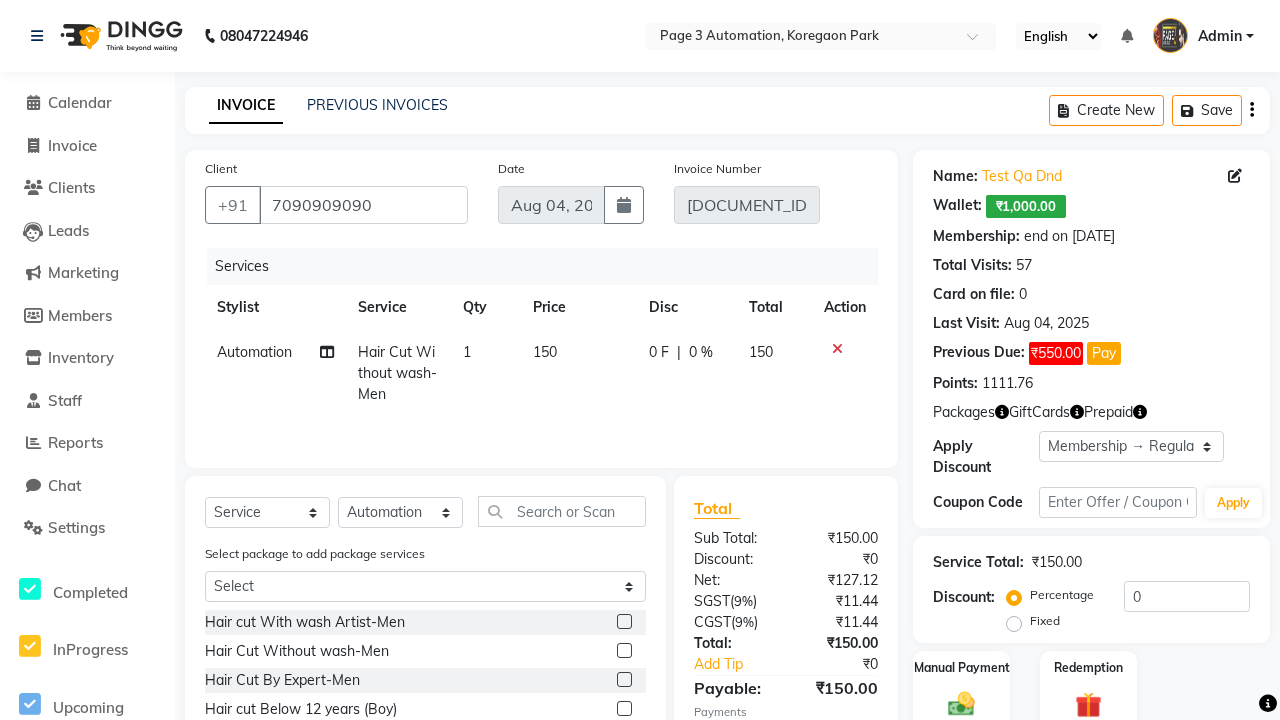 click 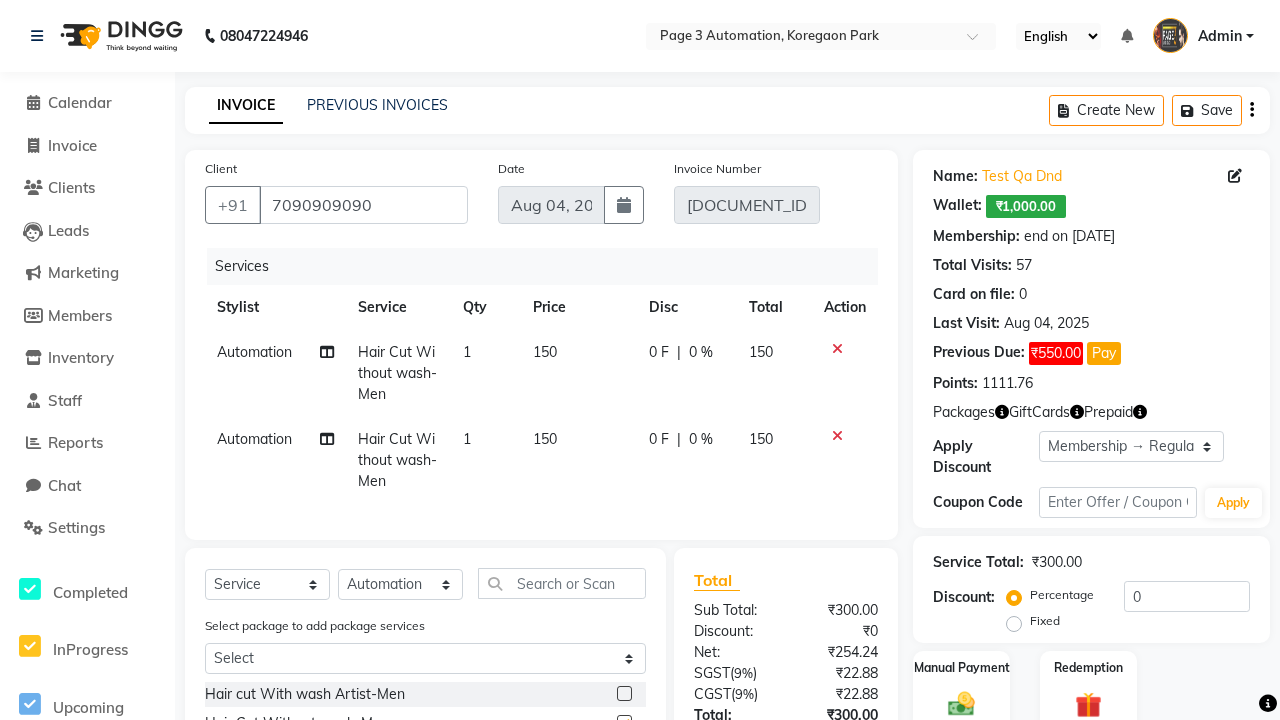 checkbox on "false" 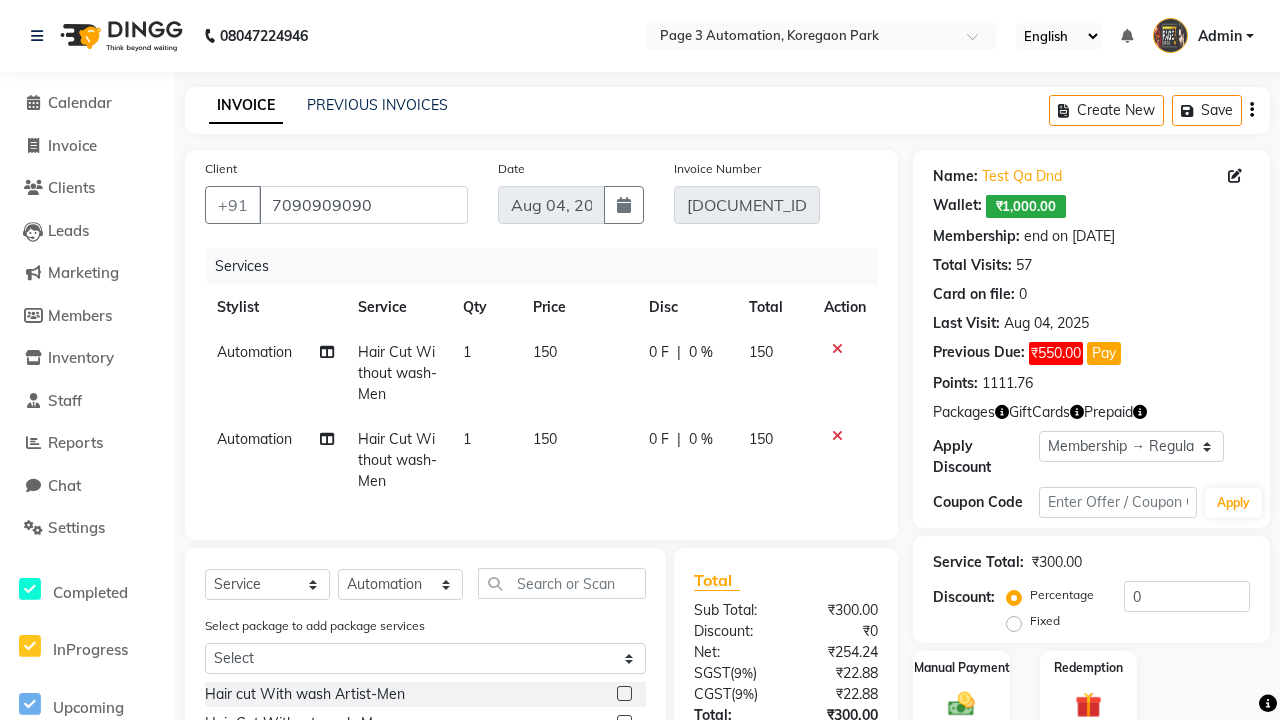 click on "Update Invoice" 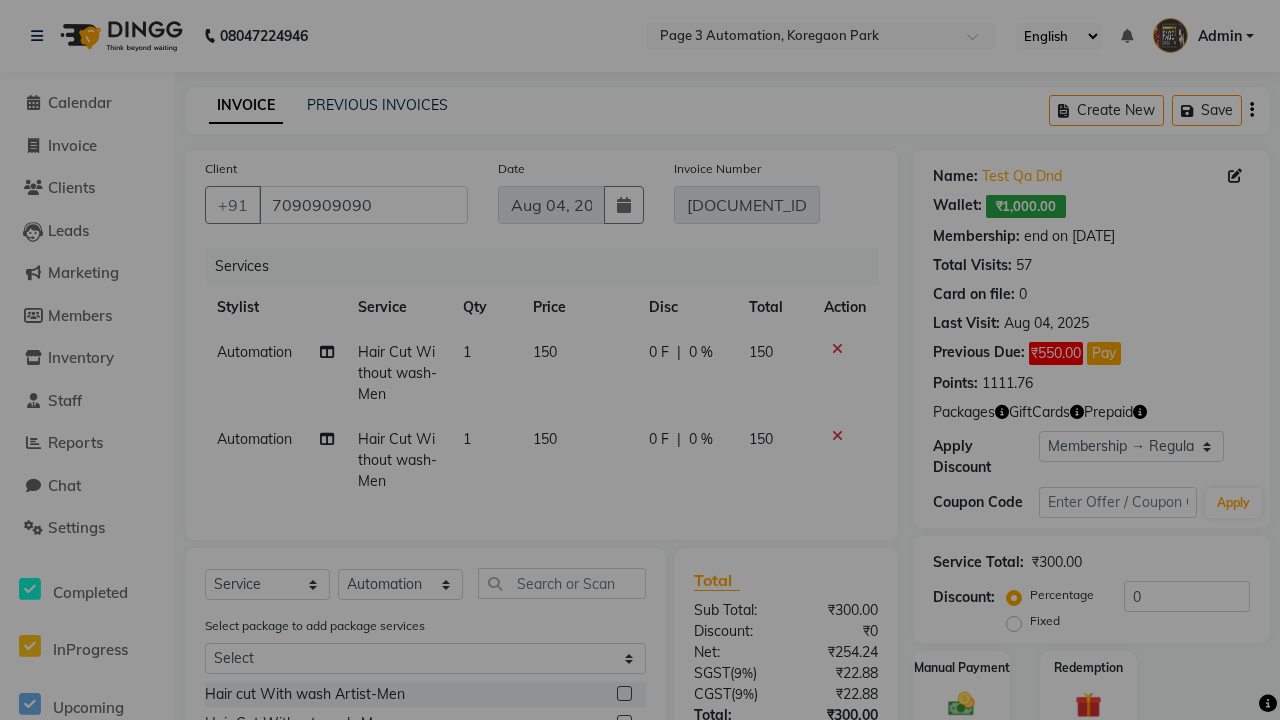 checkbox on "false" 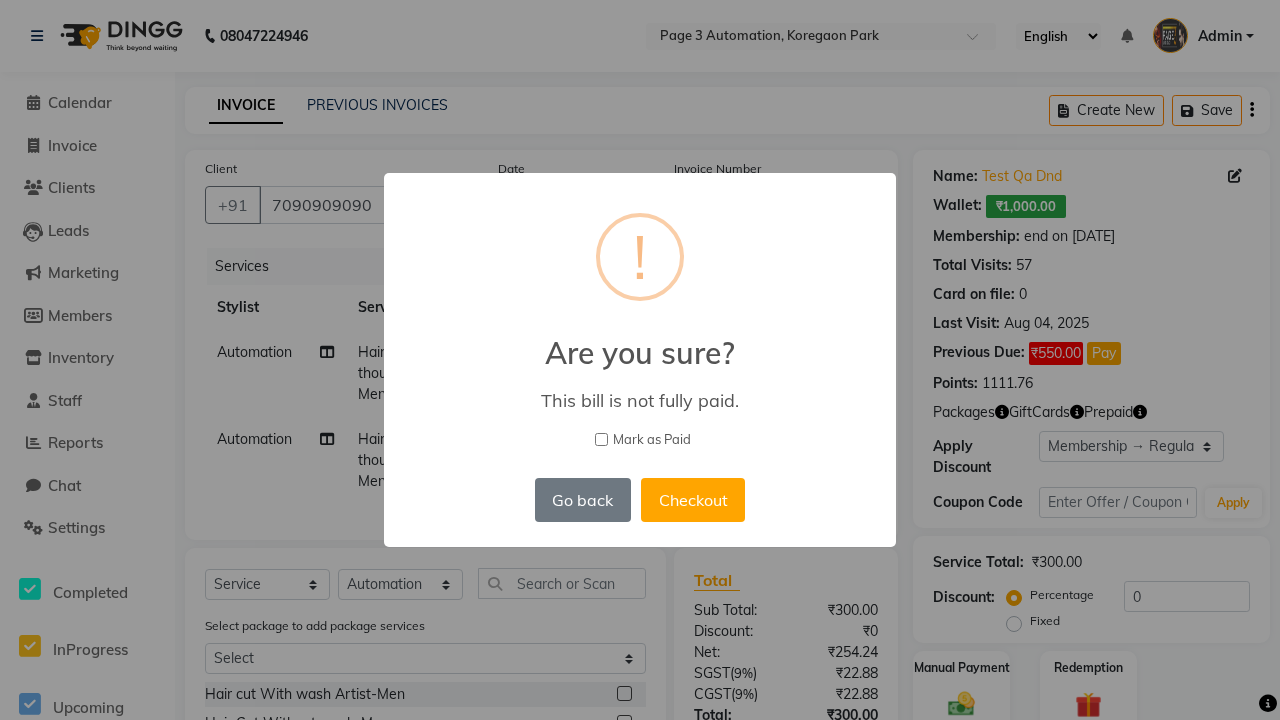 scroll, scrollTop: 220, scrollLeft: 0, axis: vertical 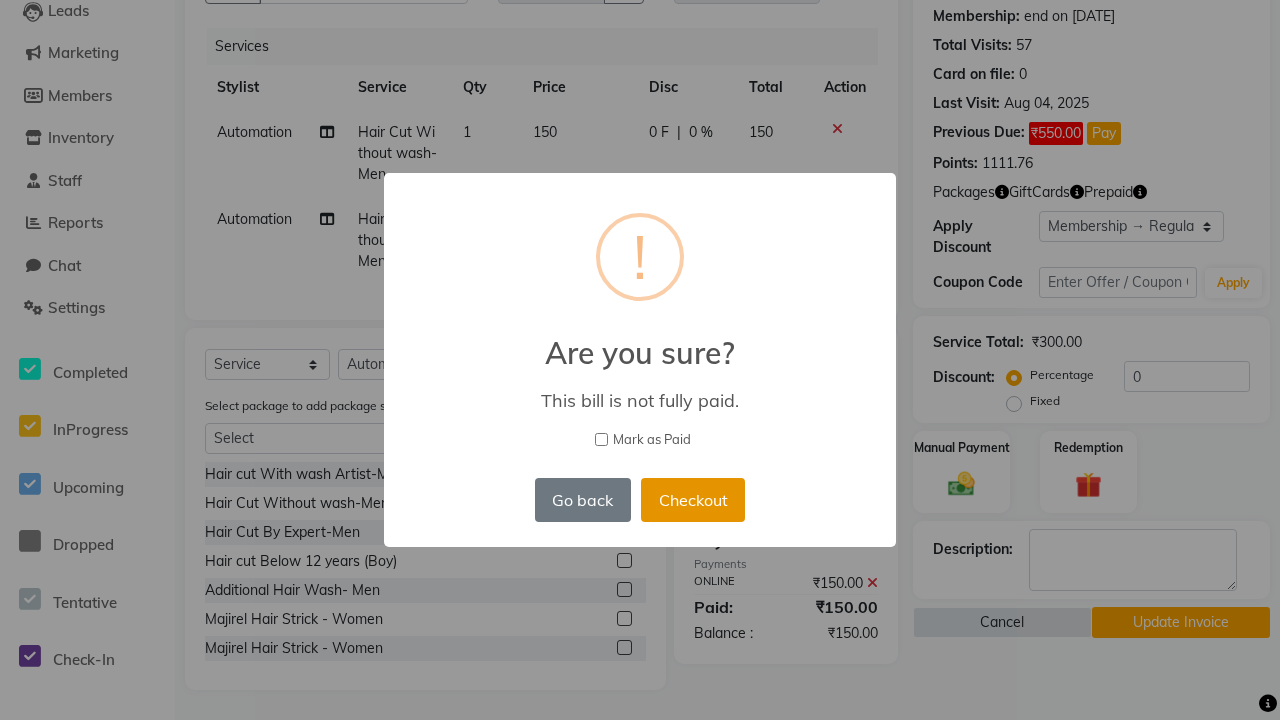 click on "Checkout" at bounding box center (693, 500) 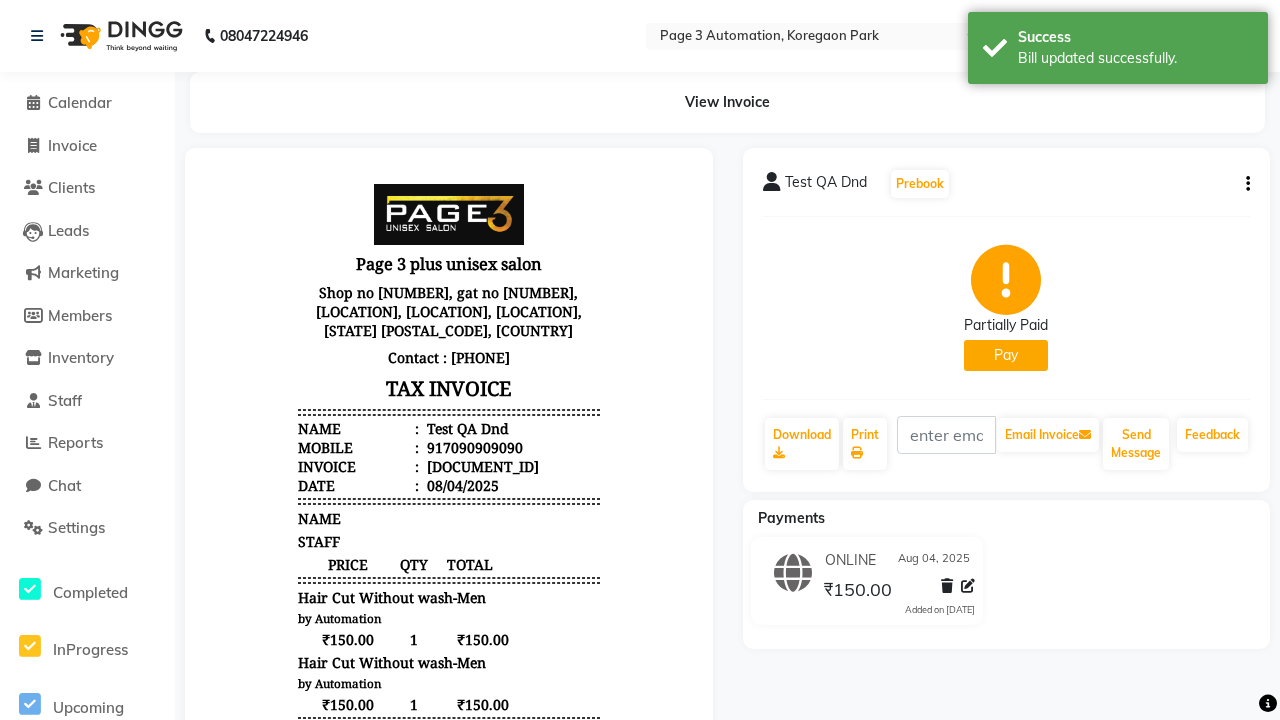 scroll, scrollTop: 0, scrollLeft: 0, axis: both 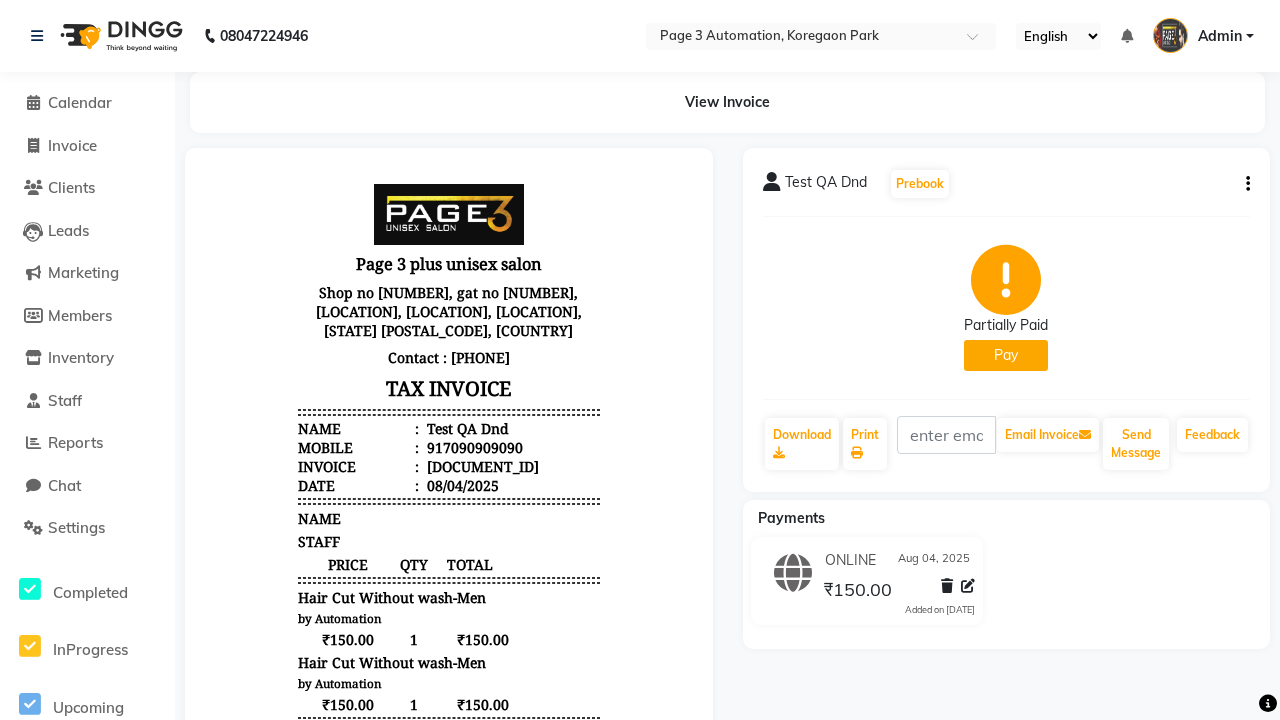click 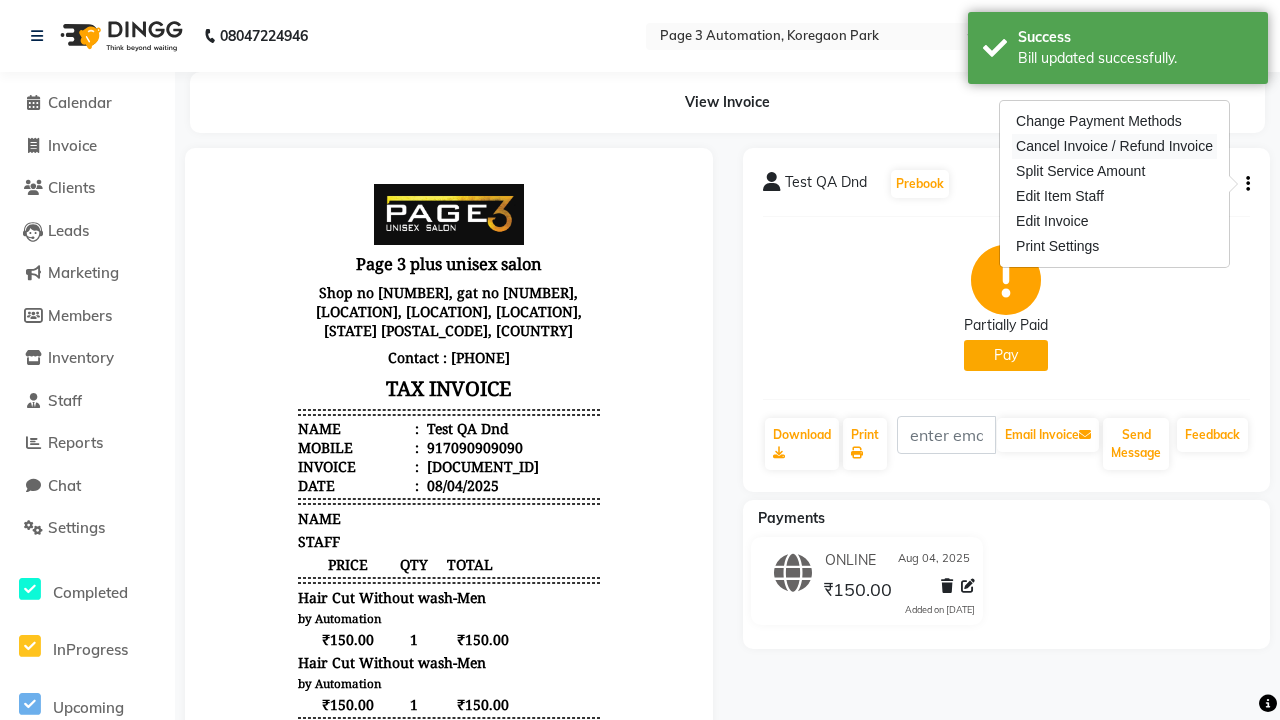 click on "Cancel Invoice / Refund Invoice" at bounding box center [1114, 146] 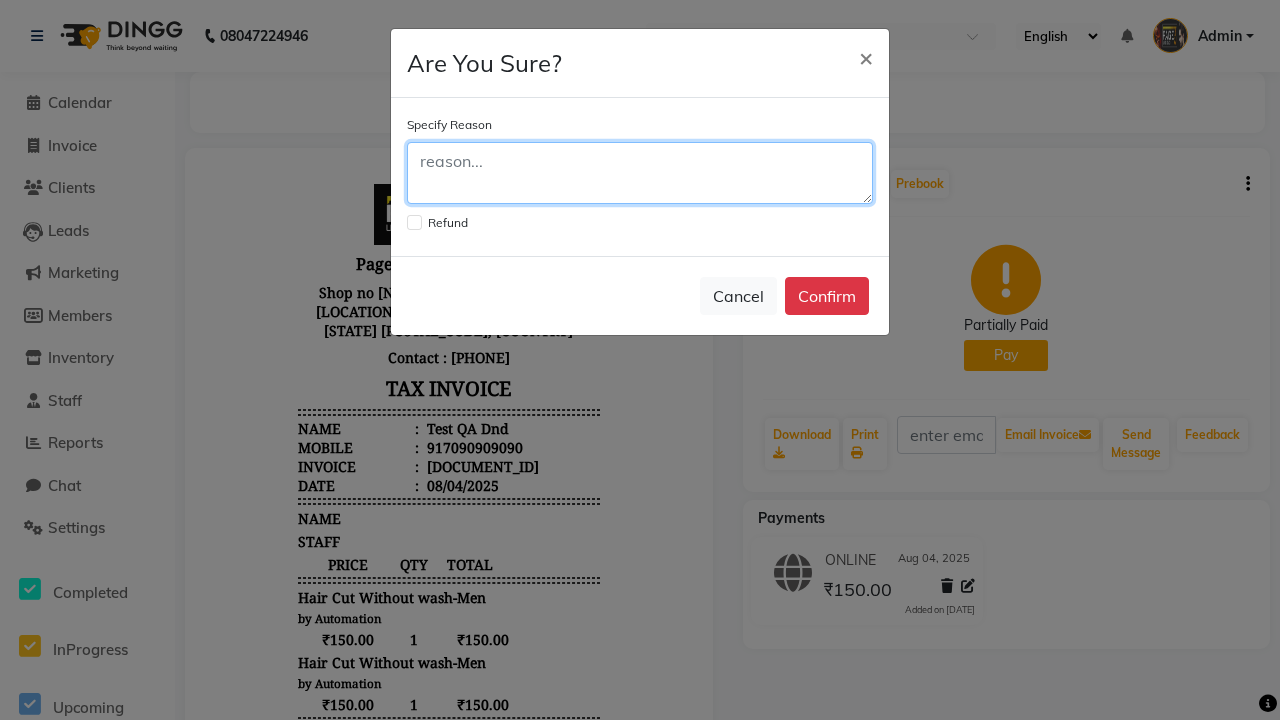 click 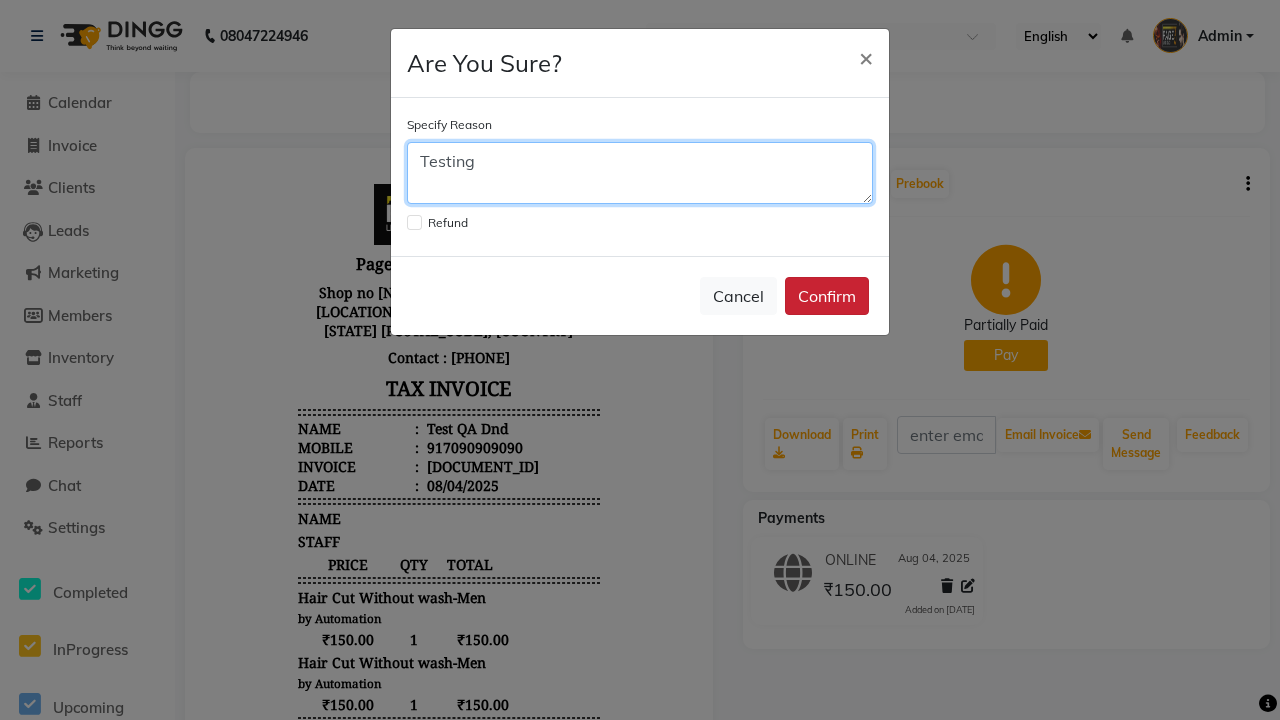 type on "Testing" 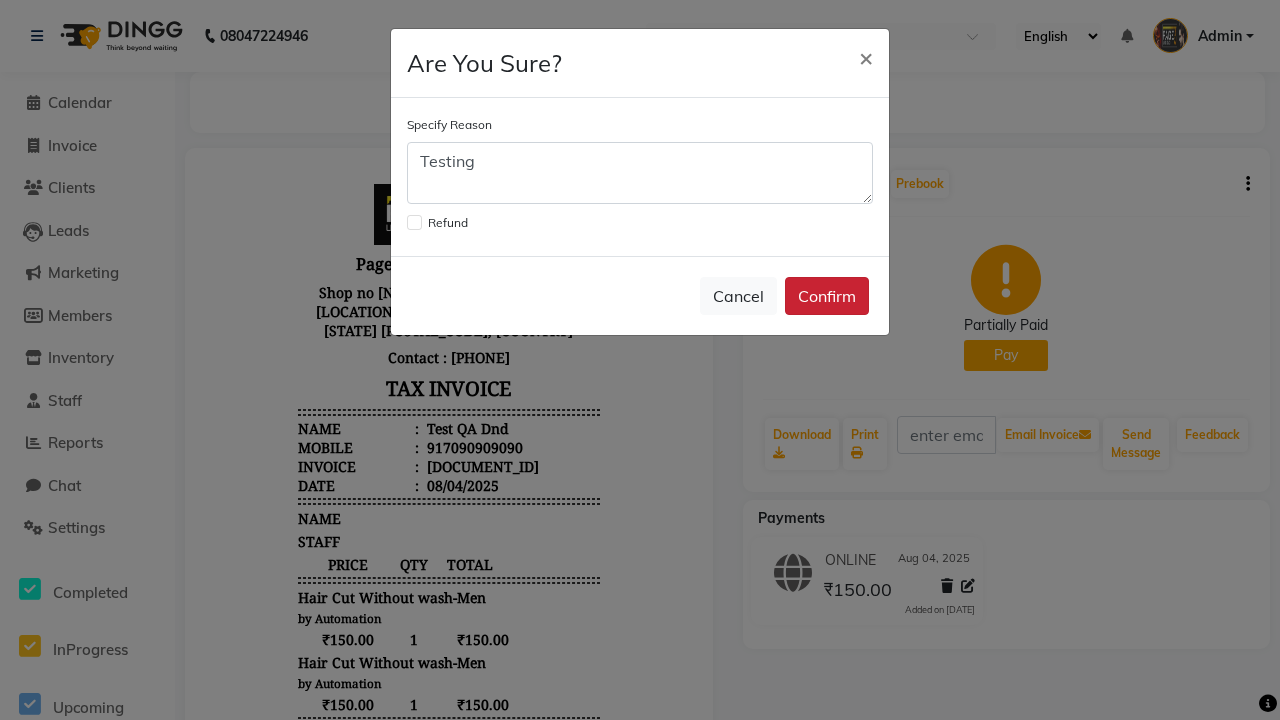 click on "Confirm" 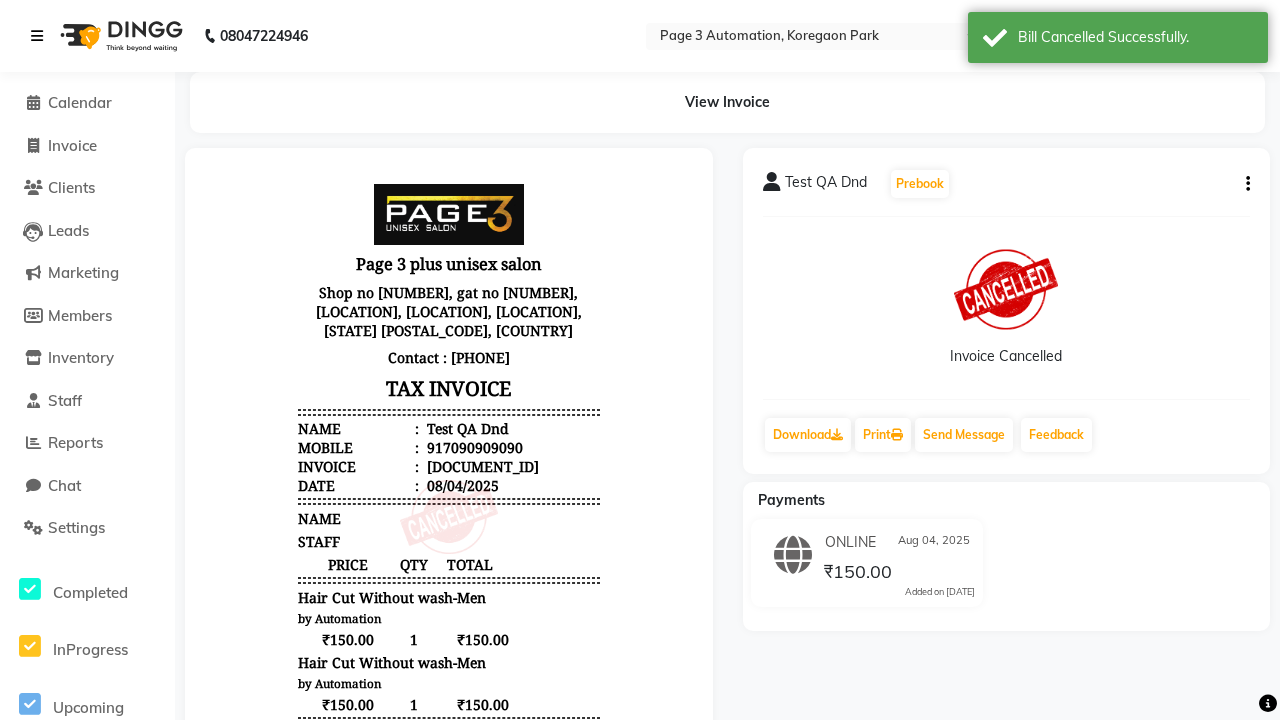 click on "Bill Cancelled Successfully." at bounding box center (1135, 37) 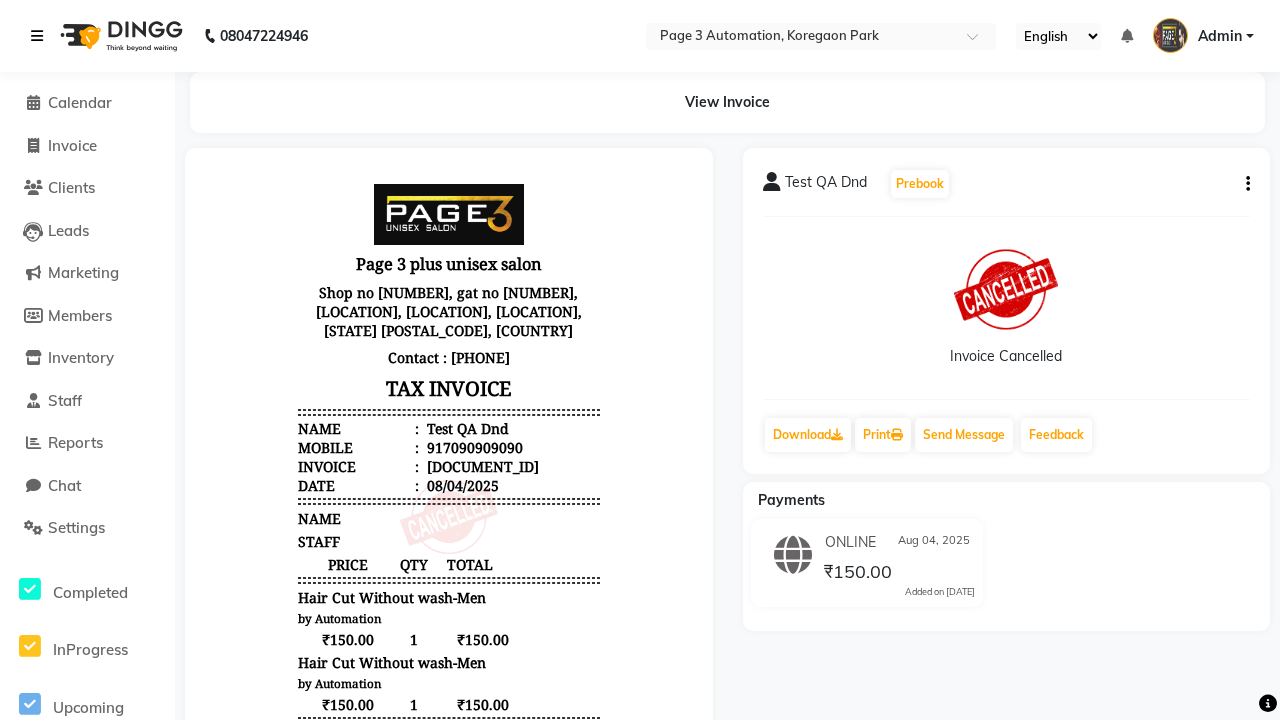 click at bounding box center (37, 36) 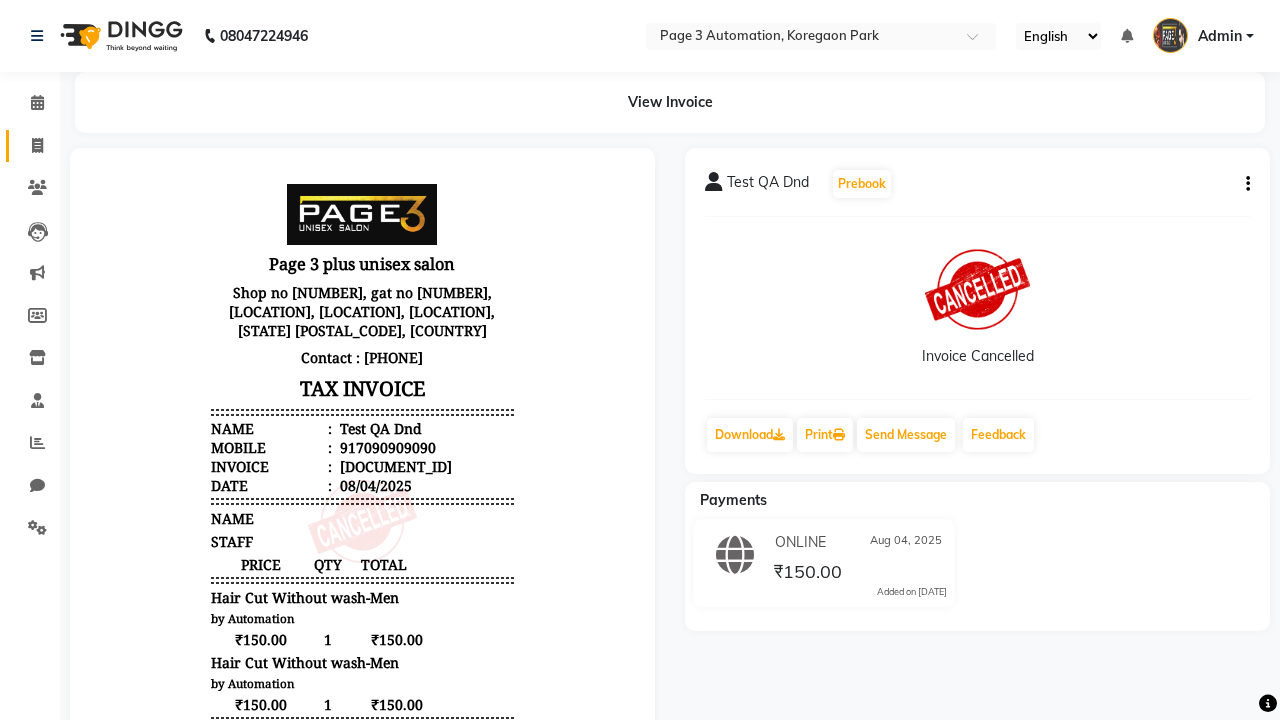 click 